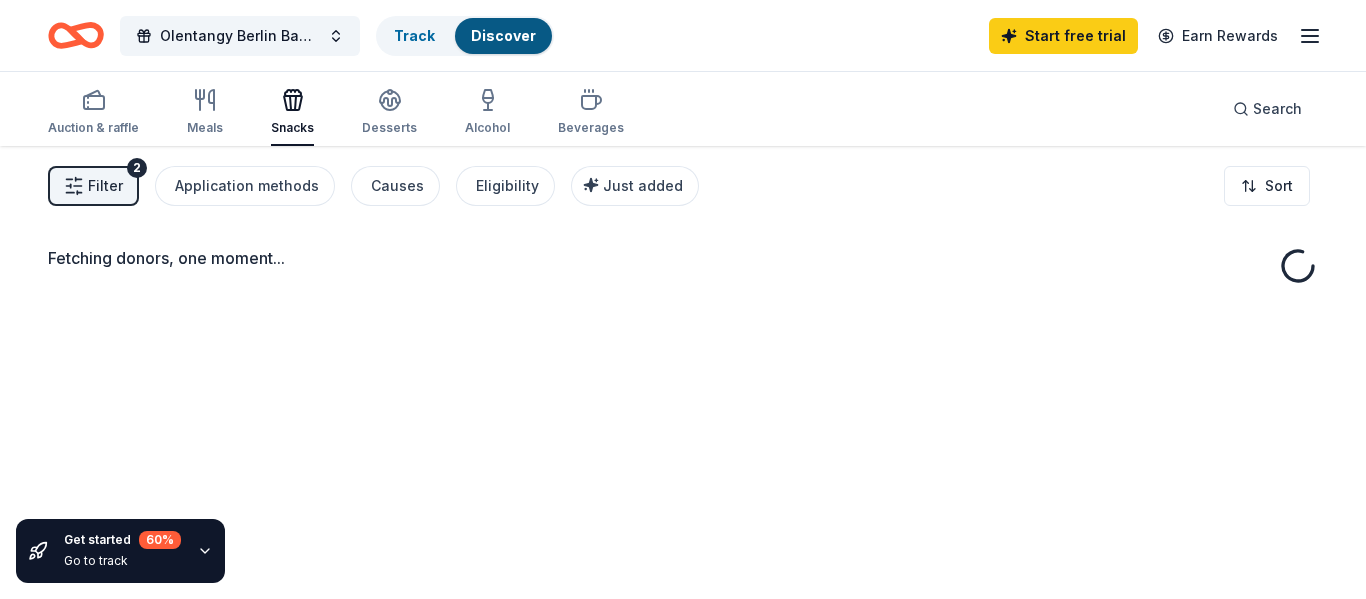 scroll, scrollTop: 0, scrollLeft: 0, axis: both 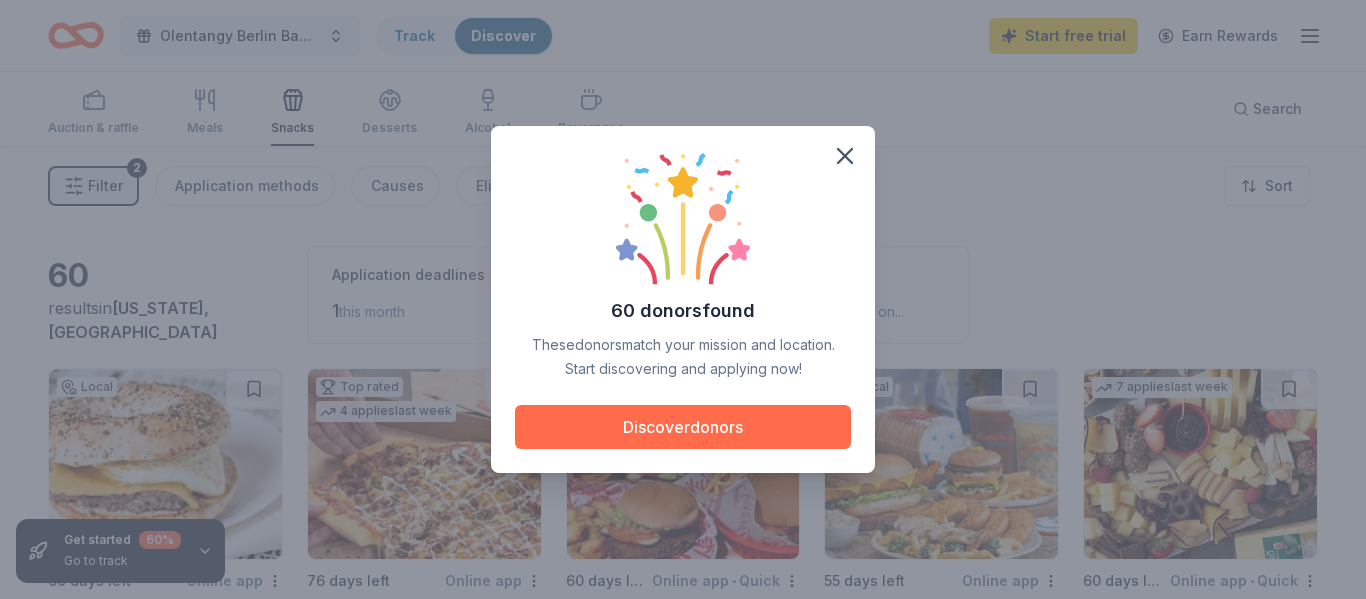 click on "Discover  donors" at bounding box center [683, 427] 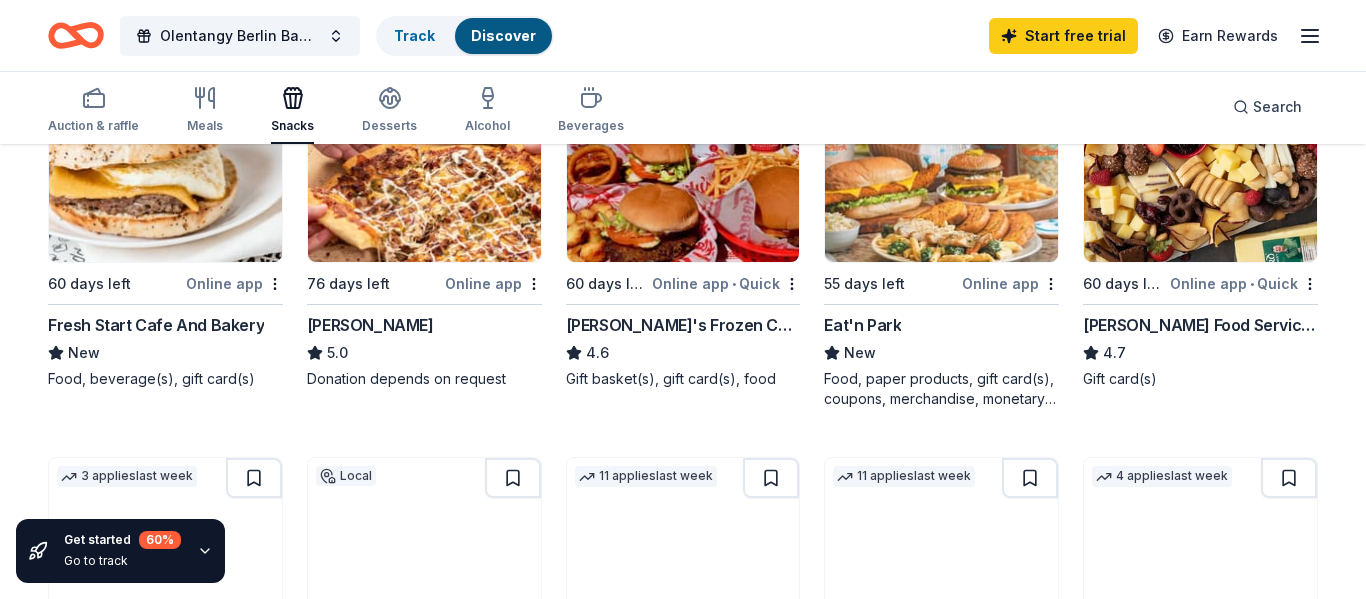 scroll, scrollTop: 0, scrollLeft: 0, axis: both 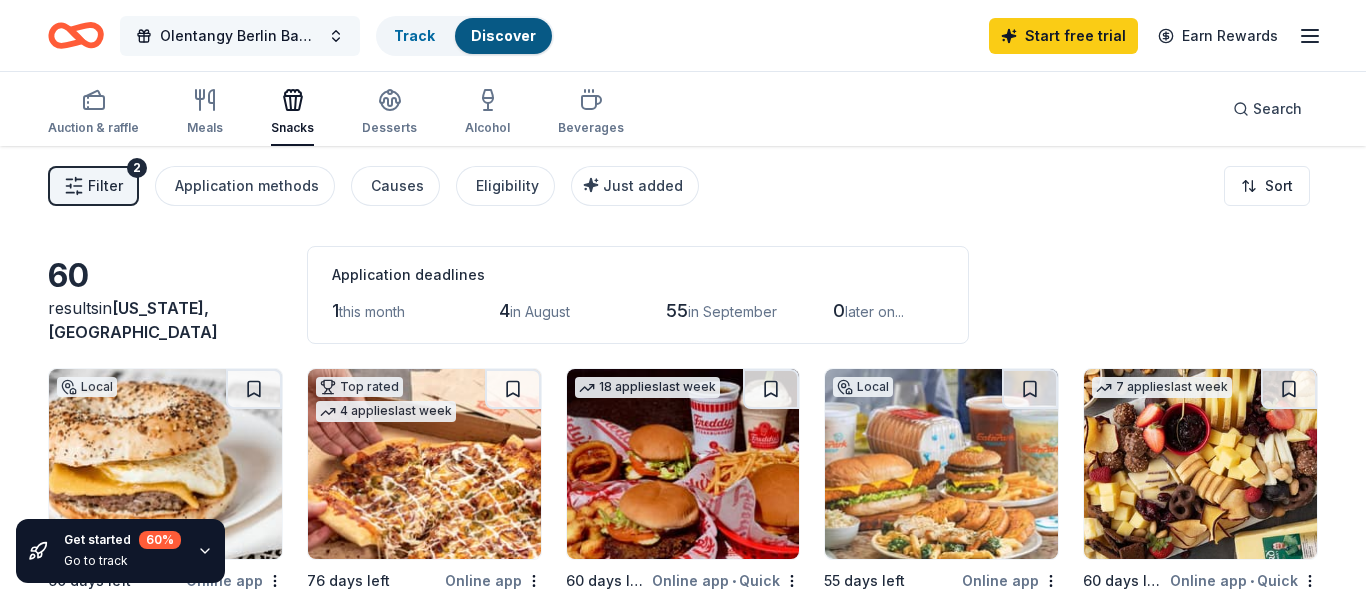 click on "Olentangy Berlin Band 5th Quarter" at bounding box center (240, 36) 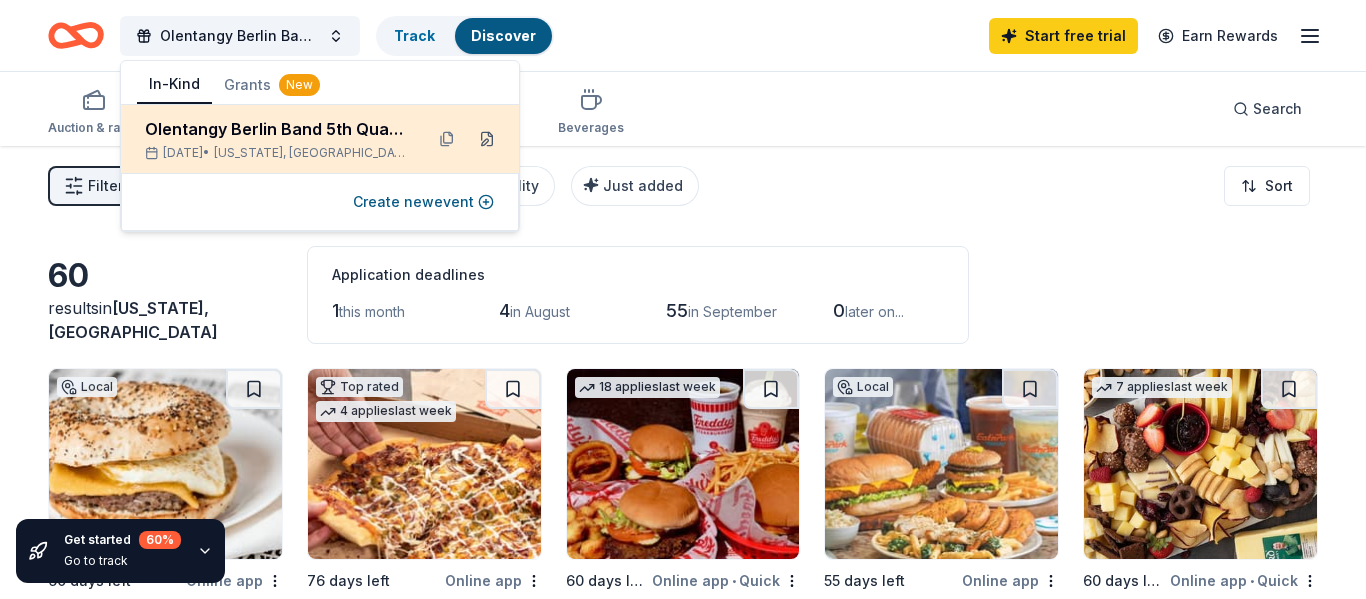 click at bounding box center [487, 139] 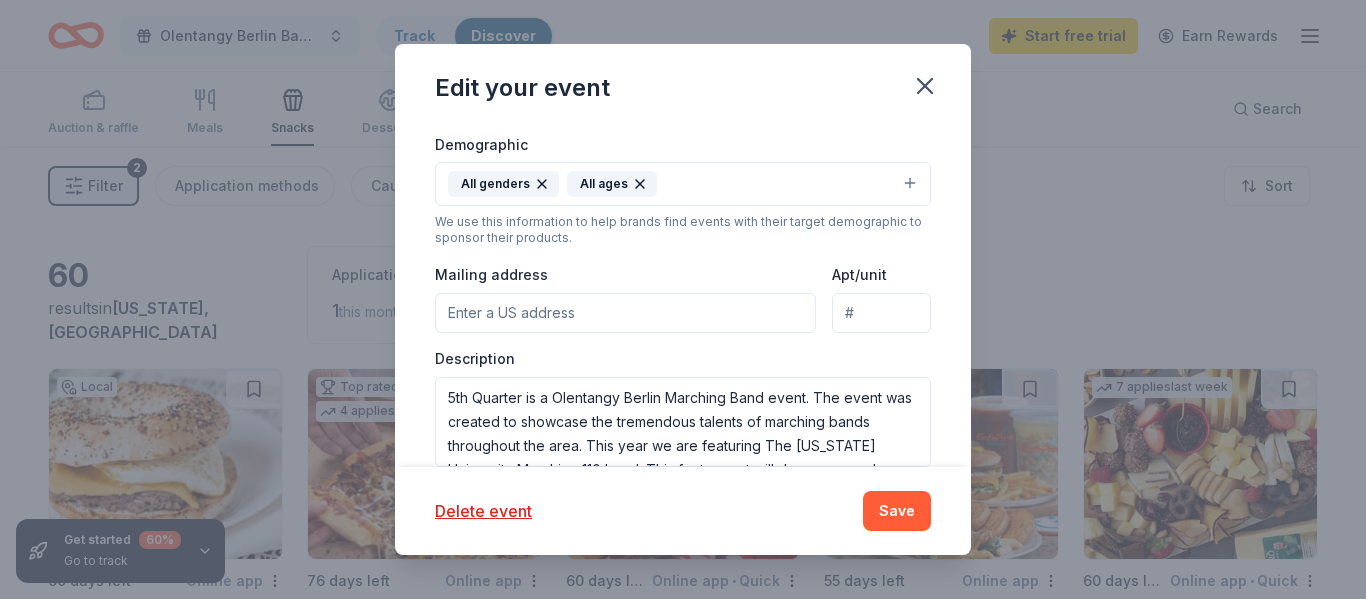 scroll, scrollTop: 472, scrollLeft: 0, axis: vertical 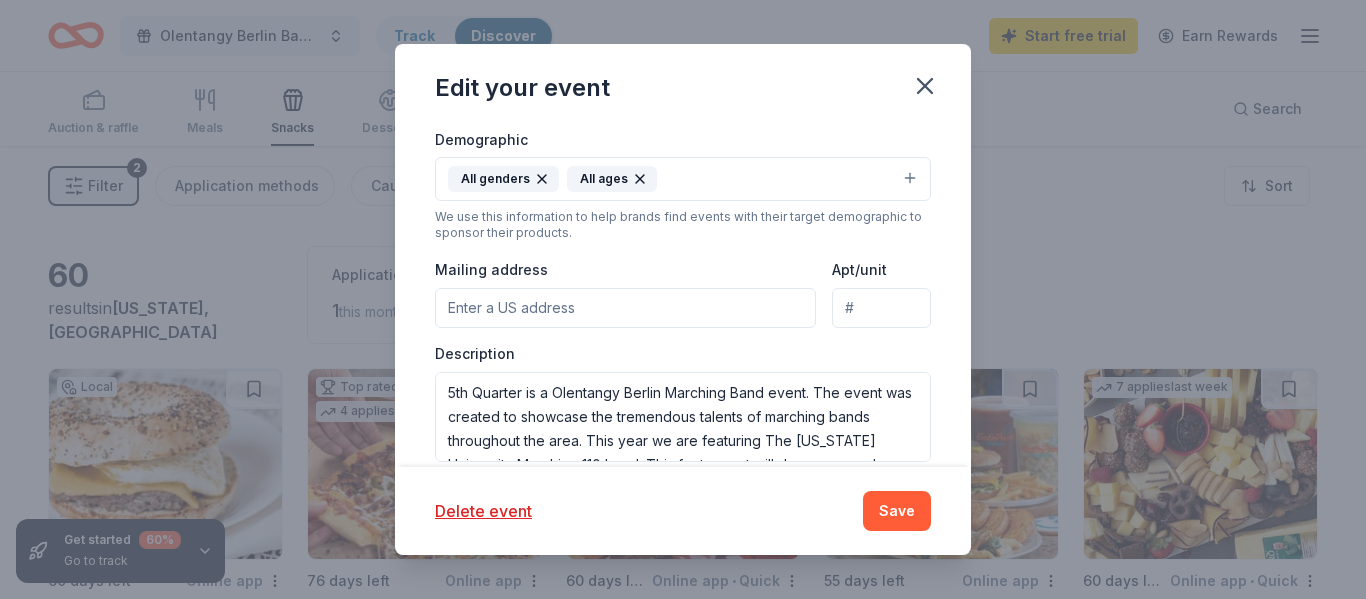 click on "Mailing address" at bounding box center [625, 308] 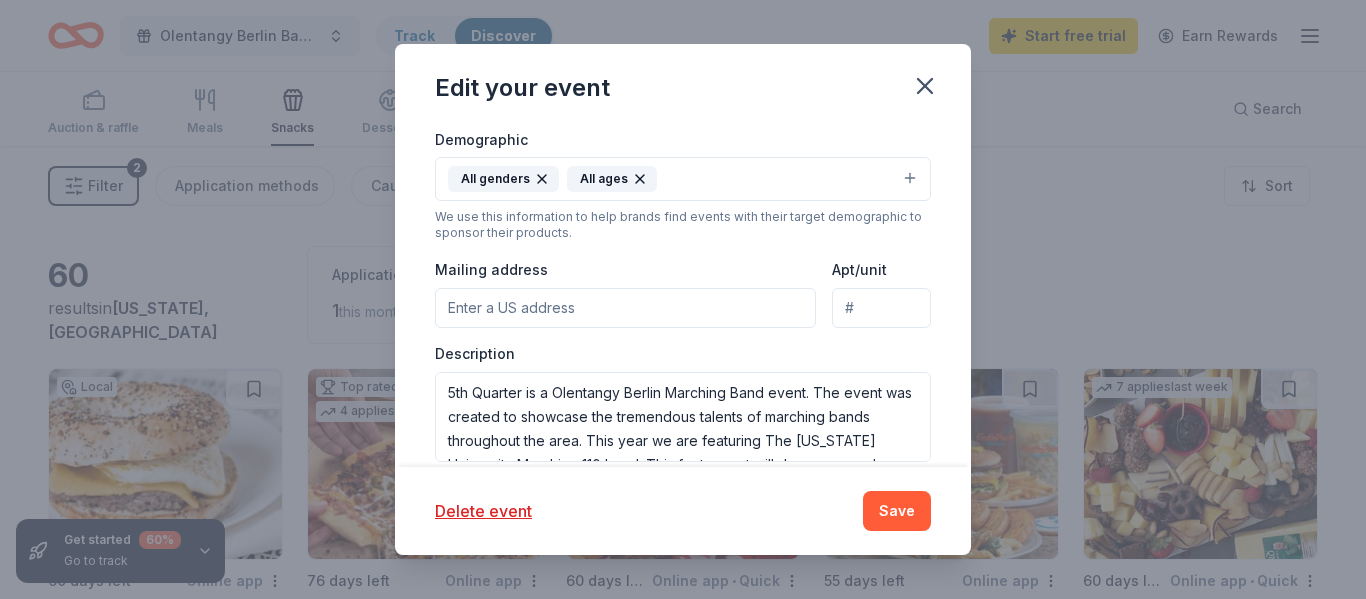 type on "6310 Lewis Center Road" 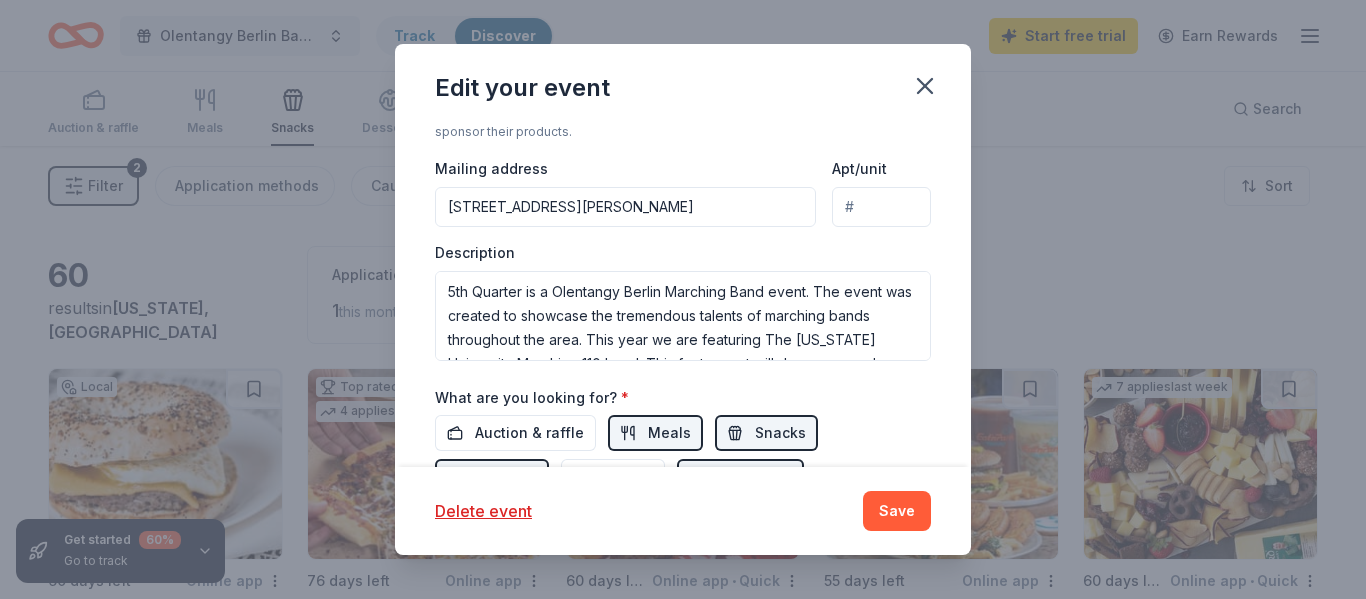 scroll, scrollTop: 574, scrollLeft: 0, axis: vertical 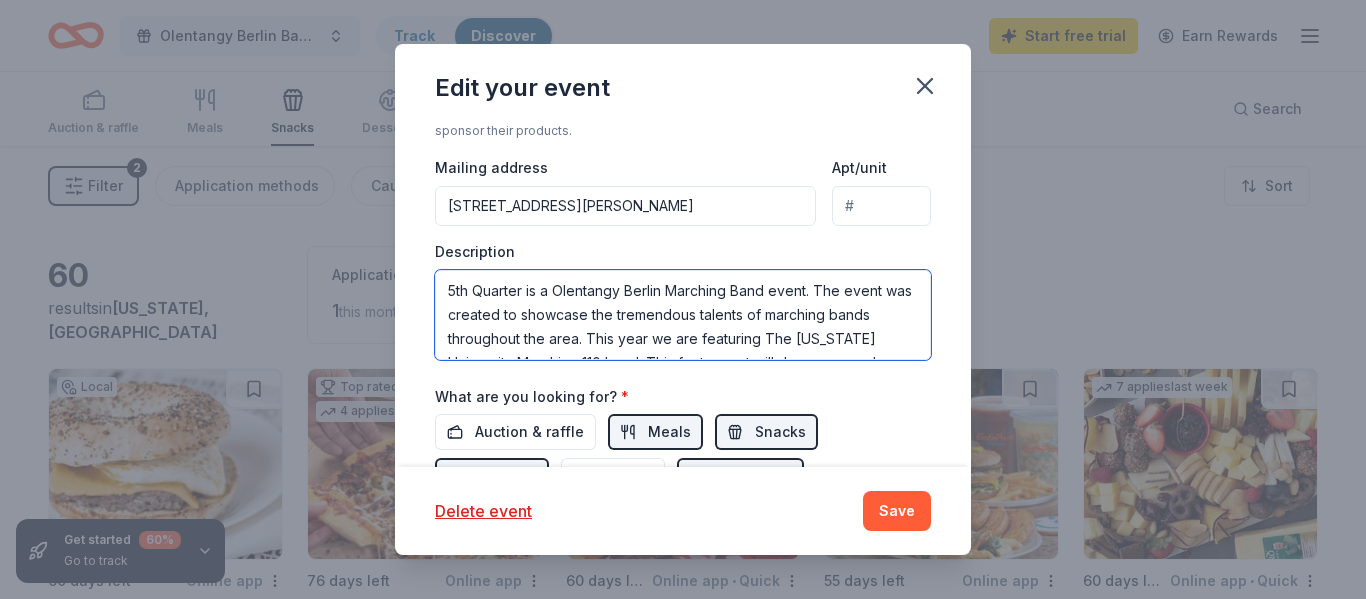 click on "5th Quarter is a Olentangy Berlin Marching Band event. The event was created to showcase the tremendous talents of marching bands throughout the area. This year we are featuring The Ohio University Marching 110 band. This feature act will draw an even larger audience to our event." at bounding box center (683, 315) 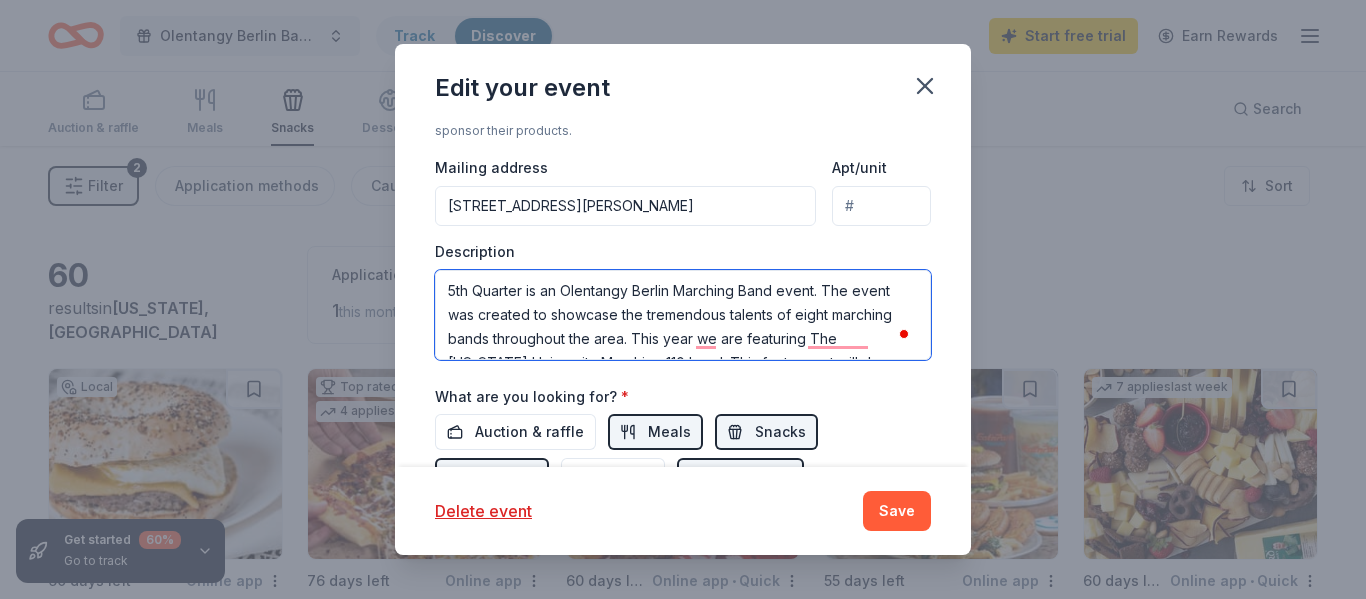 scroll, scrollTop: 6, scrollLeft: 0, axis: vertical 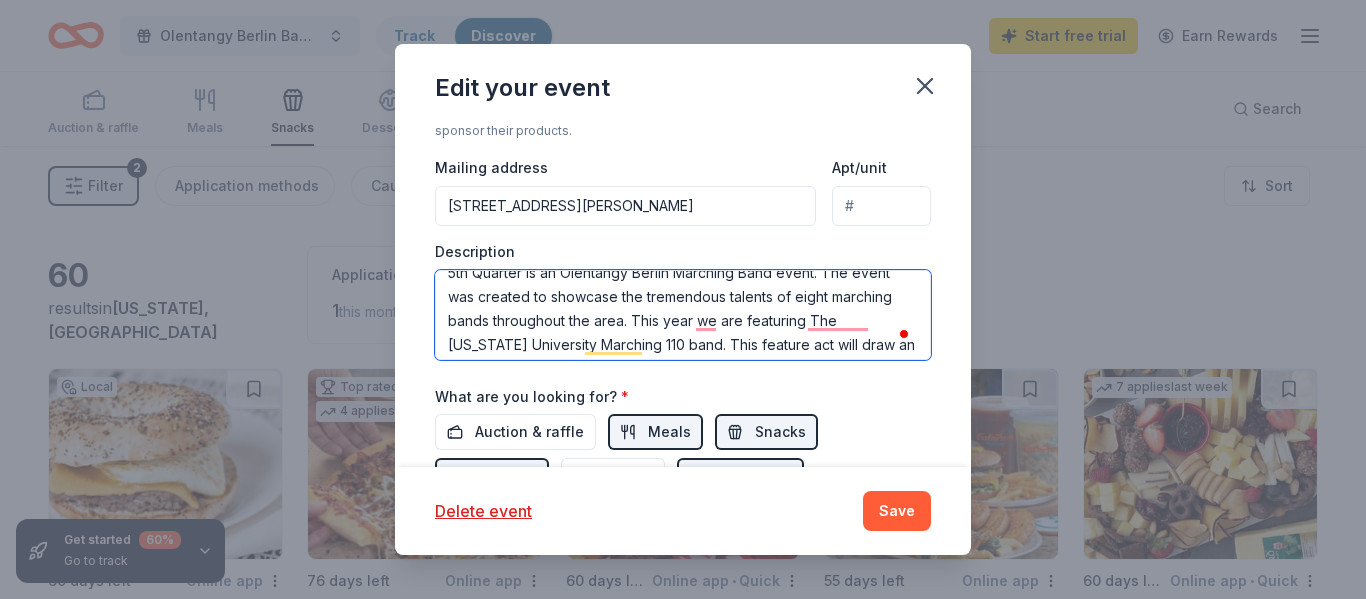 click on "5th Quarter is an Olentangy Berlin Marching Band event. The event was created to showcase the tremendous talents of eight marching bands throughout the area. This year we are featuring The Ohio University Marching 110 band. This feature act will draw an even larger audience to our event." at bounding box center [683, 315] 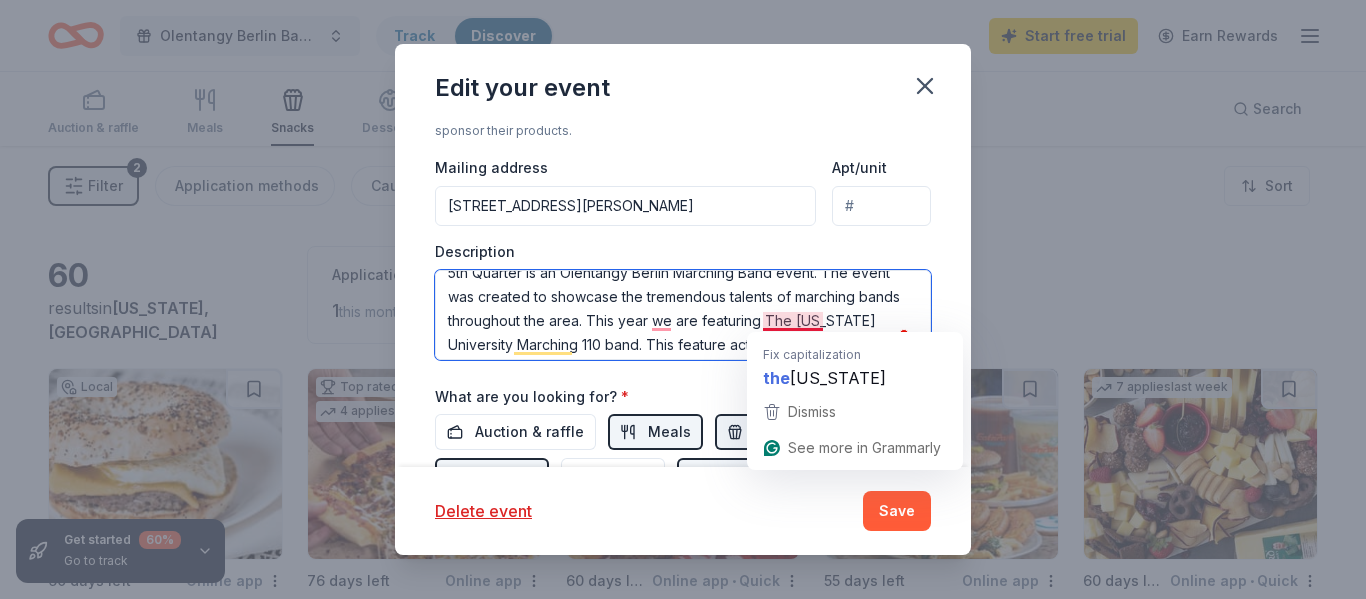 click on "5th Quarter is an Olentangy Berlin Marching Band event. The event was created to showcase the tremendous talents of marching bands throughout the area. This year we are featuring The Ohio University Marching 110 band. This feature act will draw an even larger audience to our event." at bounding box center [683, 315] 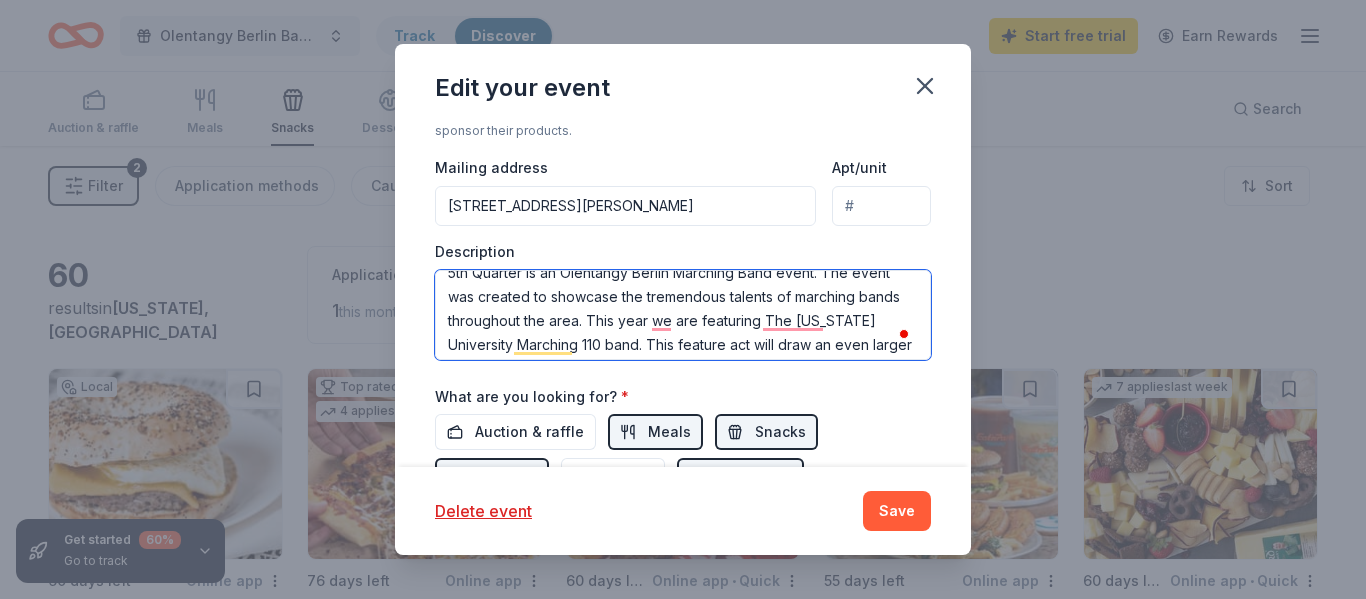 click on "5th Quarter is an Olentangy Berlin Marching Band event. The event was created to showcase the tremendous talents of marching bands throughout the area. This year we are featuring The Ohio University Marching 110 band. This feature act will draw an even larger audience to our event." at bounding box center [683, 315] 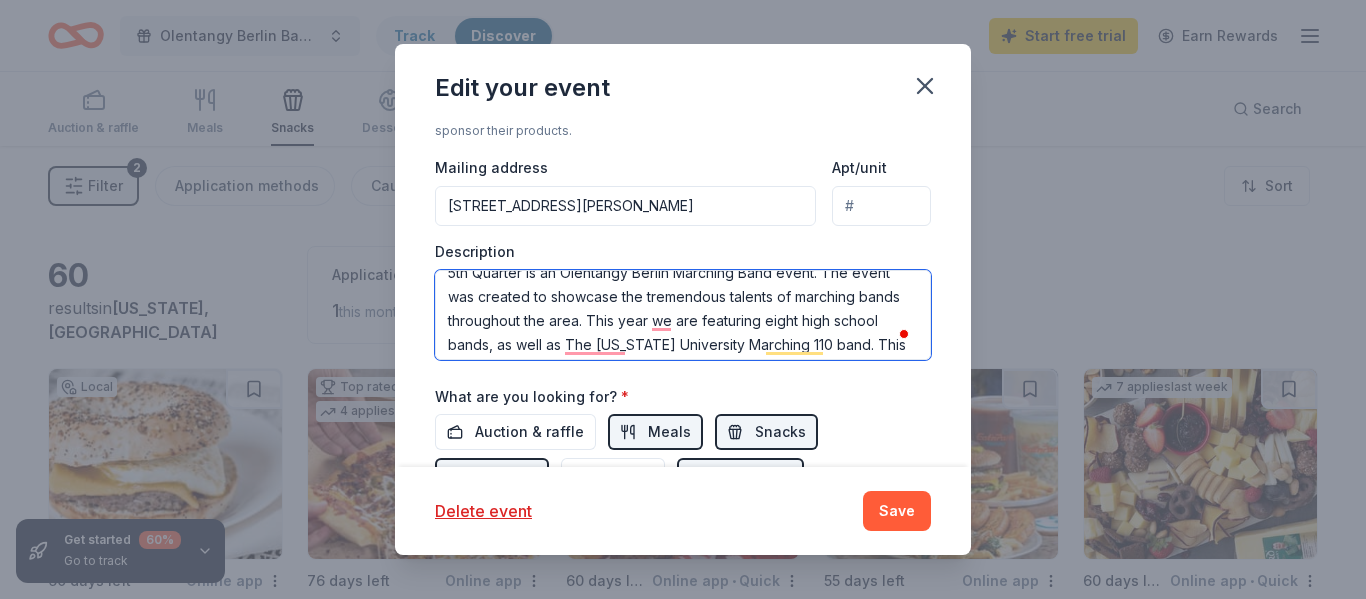 scroll, scrollTop: 48, scrollLeft: 0, axis: vertical 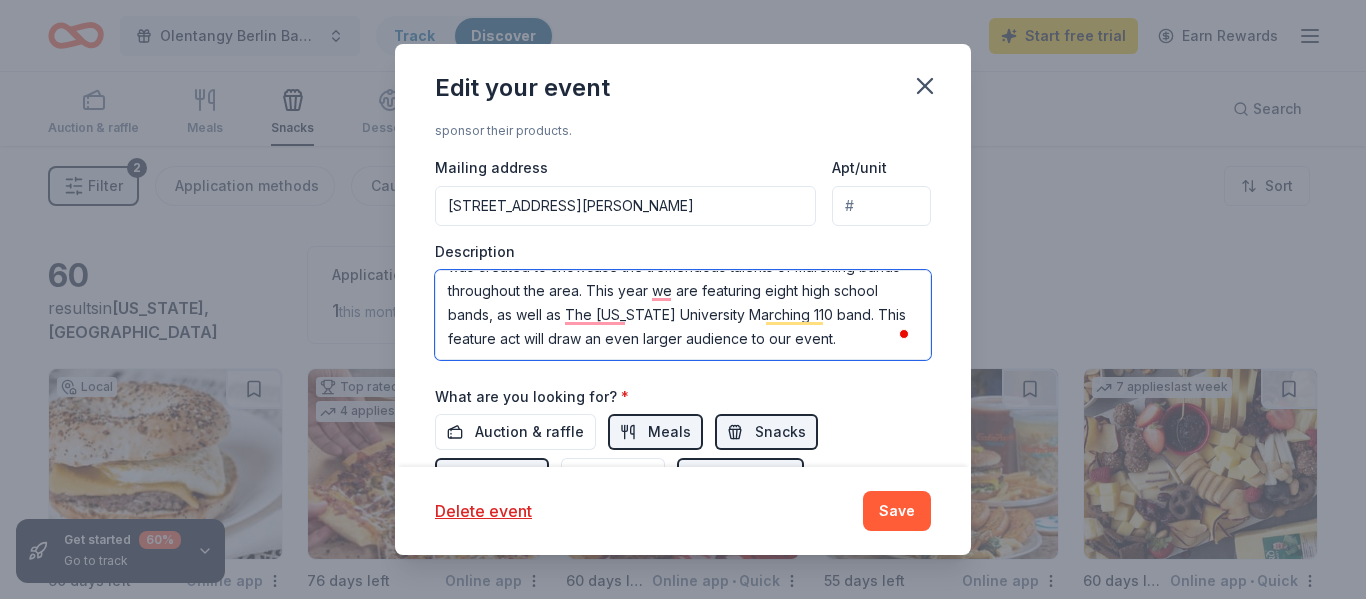 click on "5th Quarter is an Olentangy Berlin Marching Band event. The event was created to showcase the tremendous talents of marching bands throughout the area. This year we are featuring eight high school bands, as well as The Ohio University Marching 110 band. This feature act will draw an even larger audience to our event." at bounding box center [683, 315] 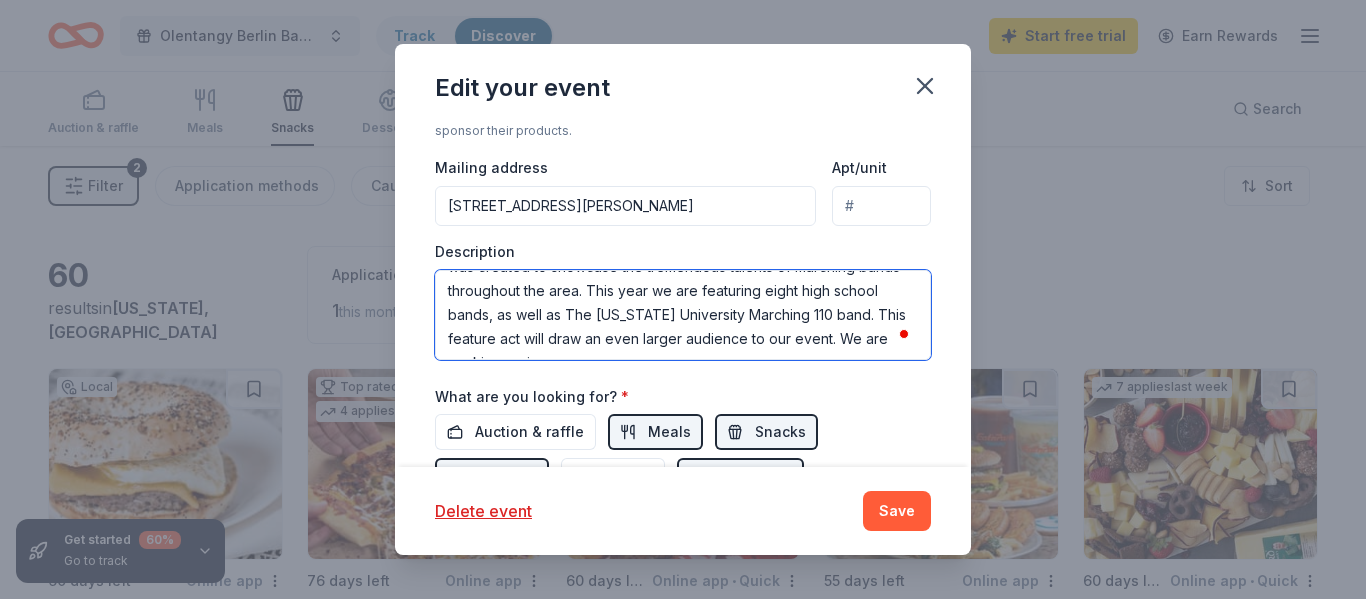 scroll, scrollTop: 60, scrollLeft: 0, axis: vertical 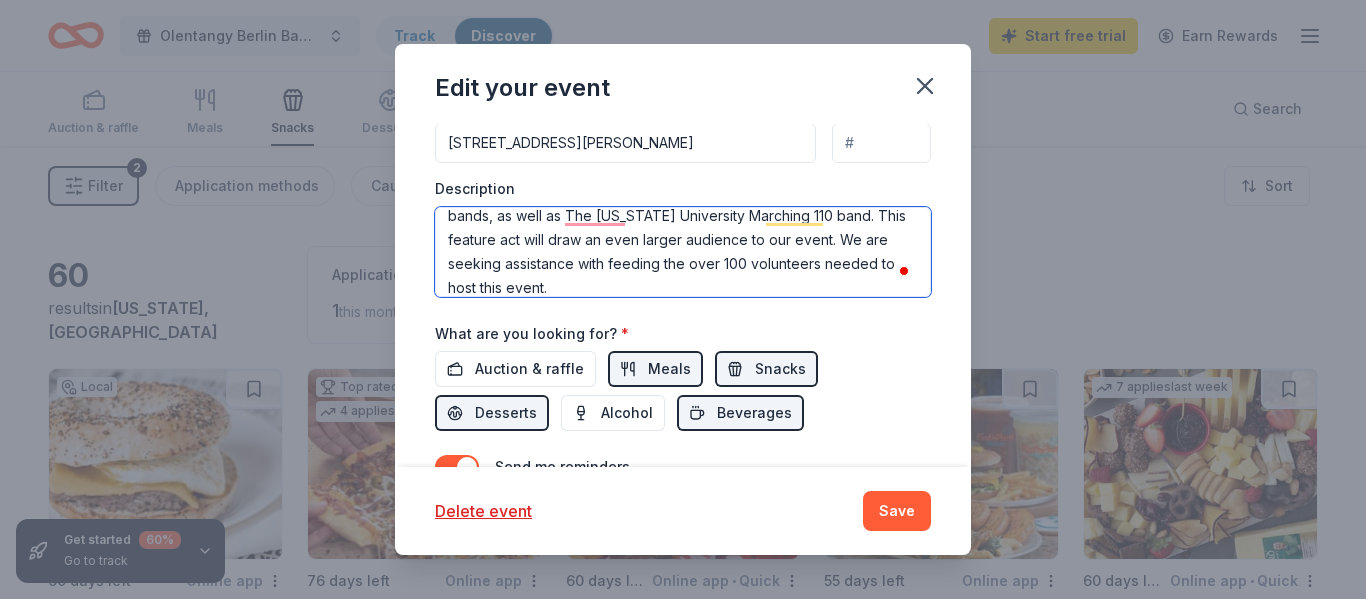 type on "5th Quarter is an Olentangy Berlin Marching Band event. The event was created to showcase the tremendous talents of marching bands throughout the area. This year we are featuring eight high school bands, as well as The Ohio University Marching 110 band. This feature act will draw an even larger audience to our event. We are seeking assistance with feeding the over 100 volunteers needed to host this event." 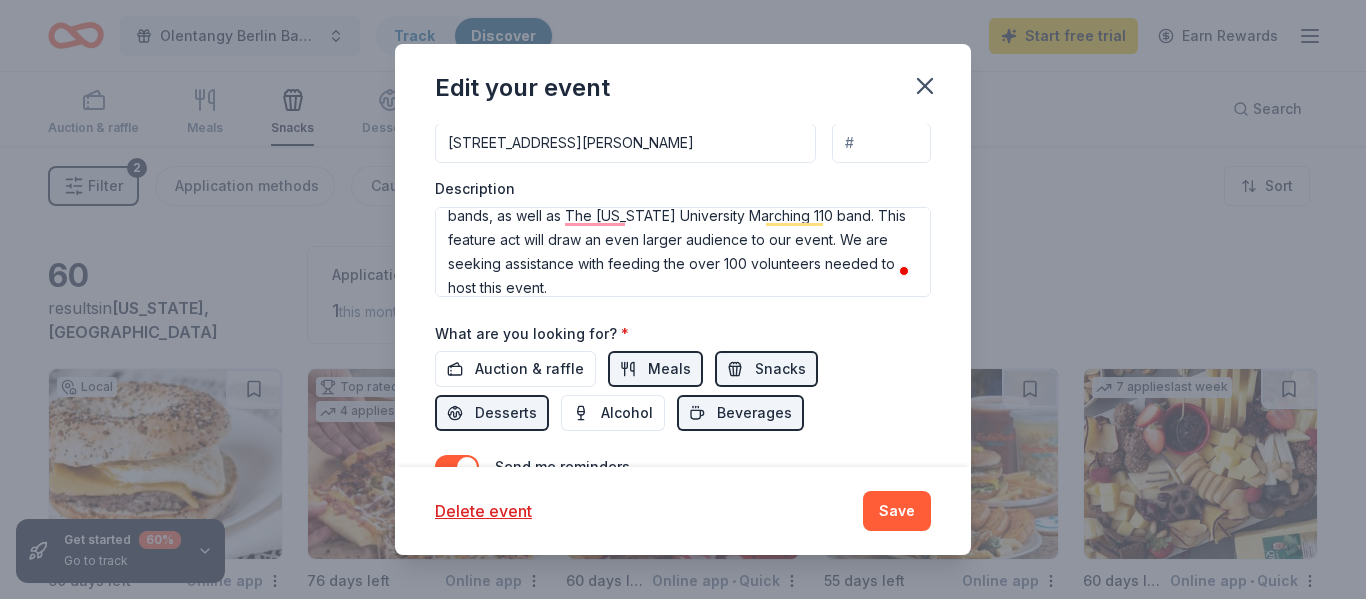click on "Meals" at bounding box center (655, 369) 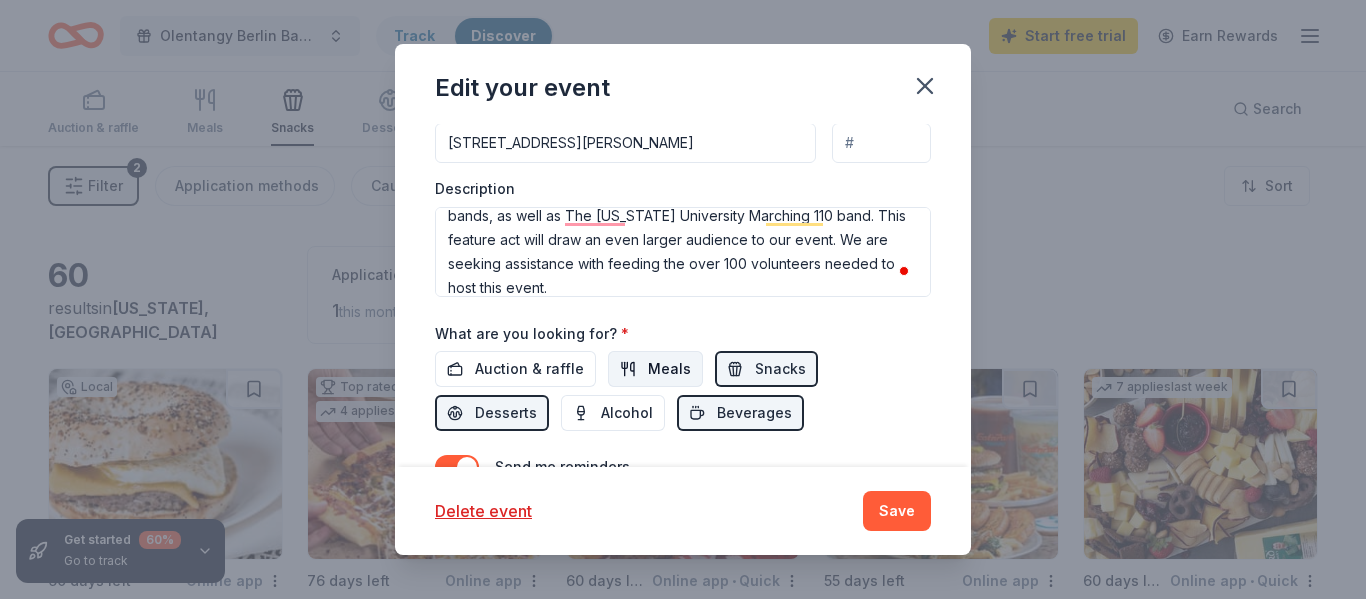 click on "Meals" at bounding box center [655, 369] 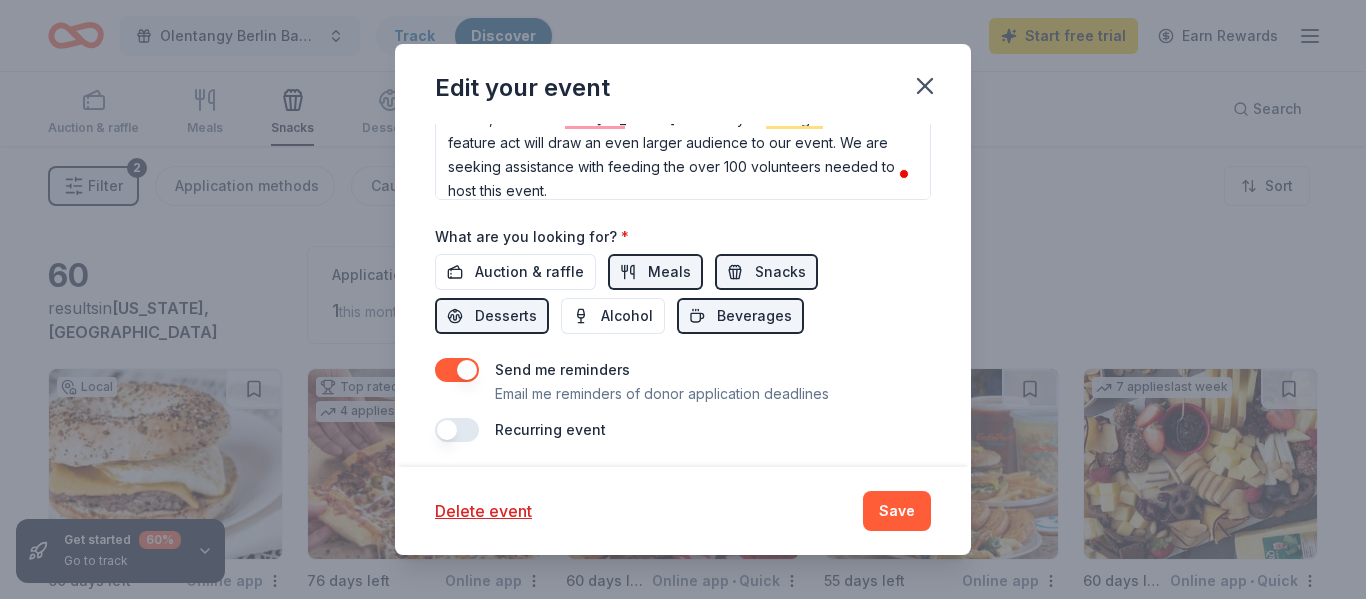 scroll, scrollTop: 741, scrollLeft: 0, axis: vertical 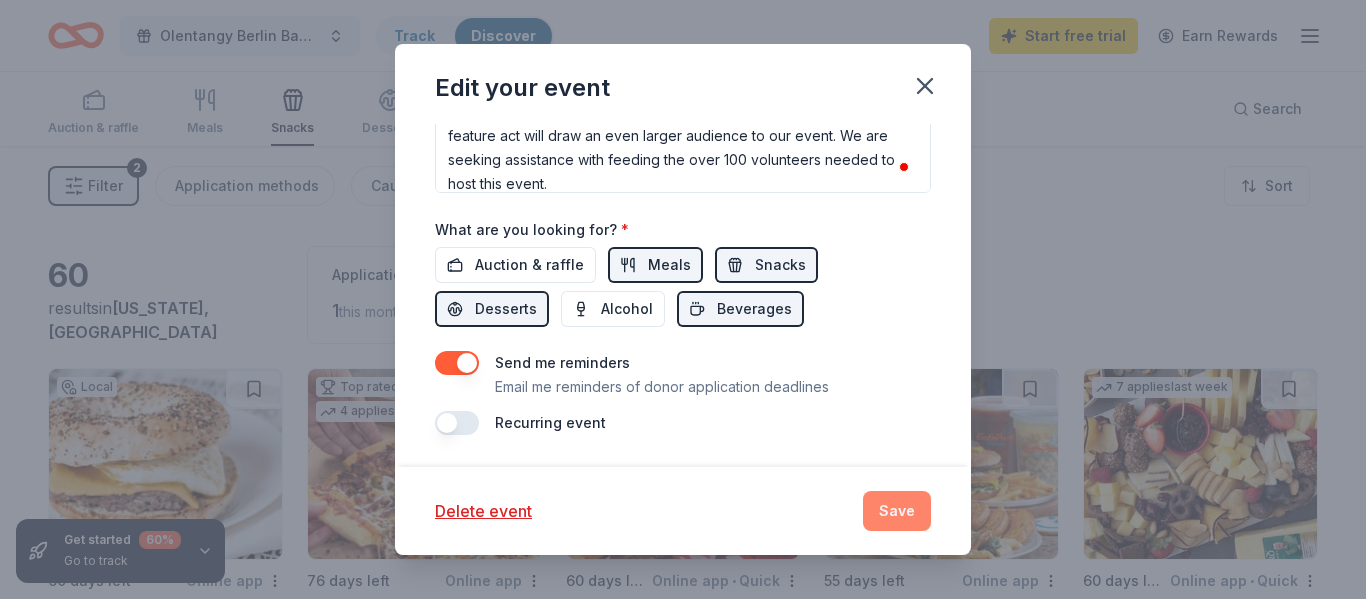 click on "Save" at bounding box center (897, 511) 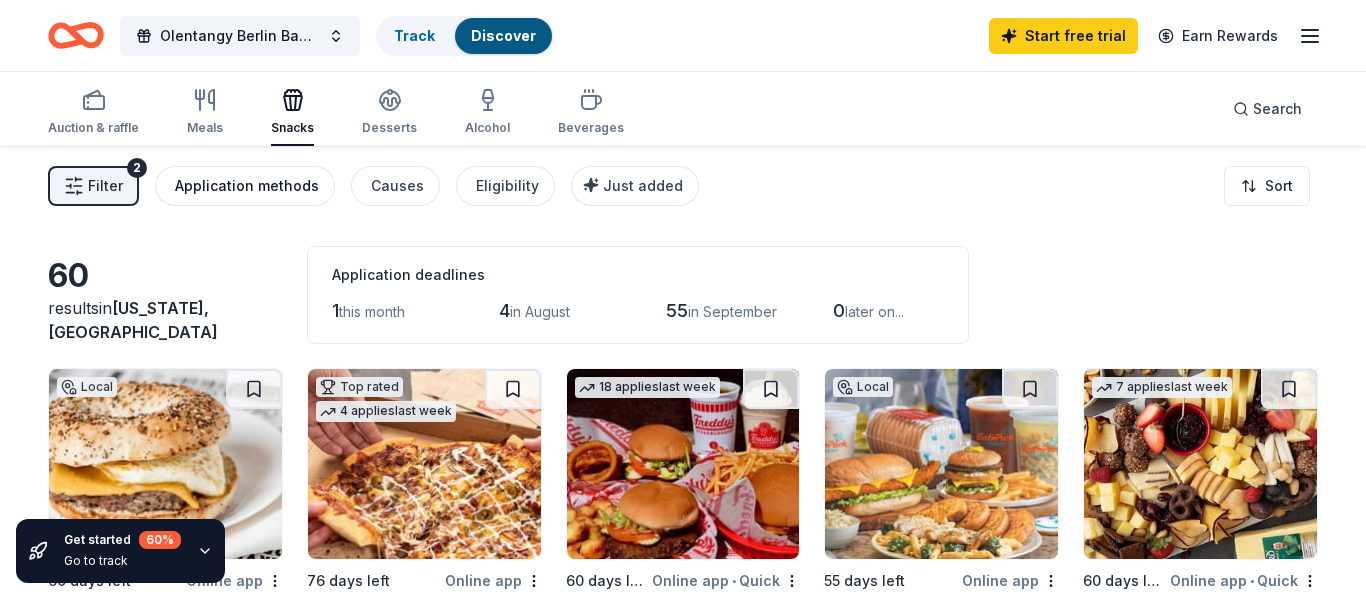 click on "Application methods" at bounding box center [247, 186] 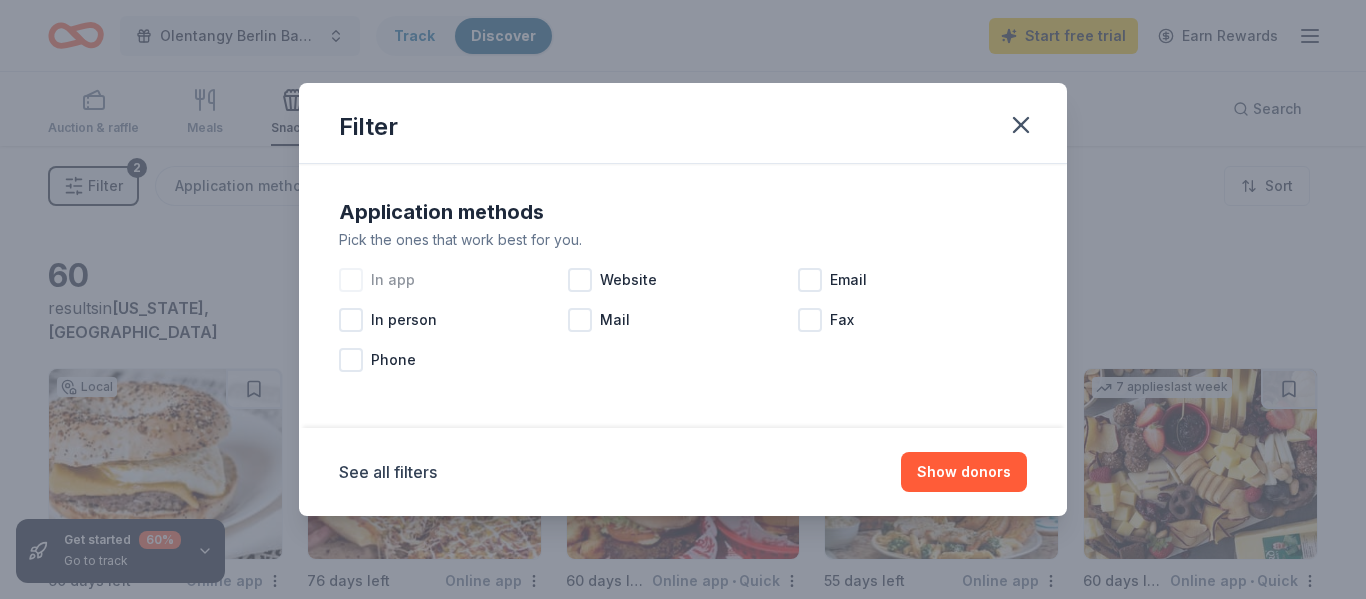 click at bounding box center [351, 280] 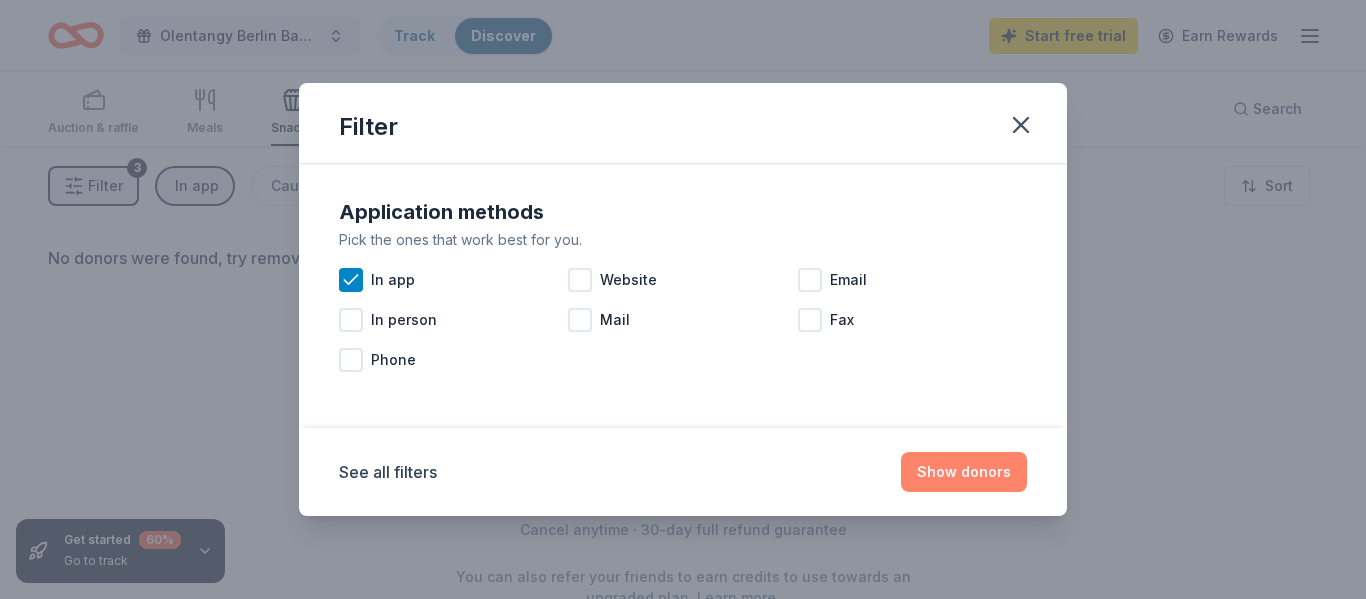 click on "Show    donors" at bounding box center [964, 472] 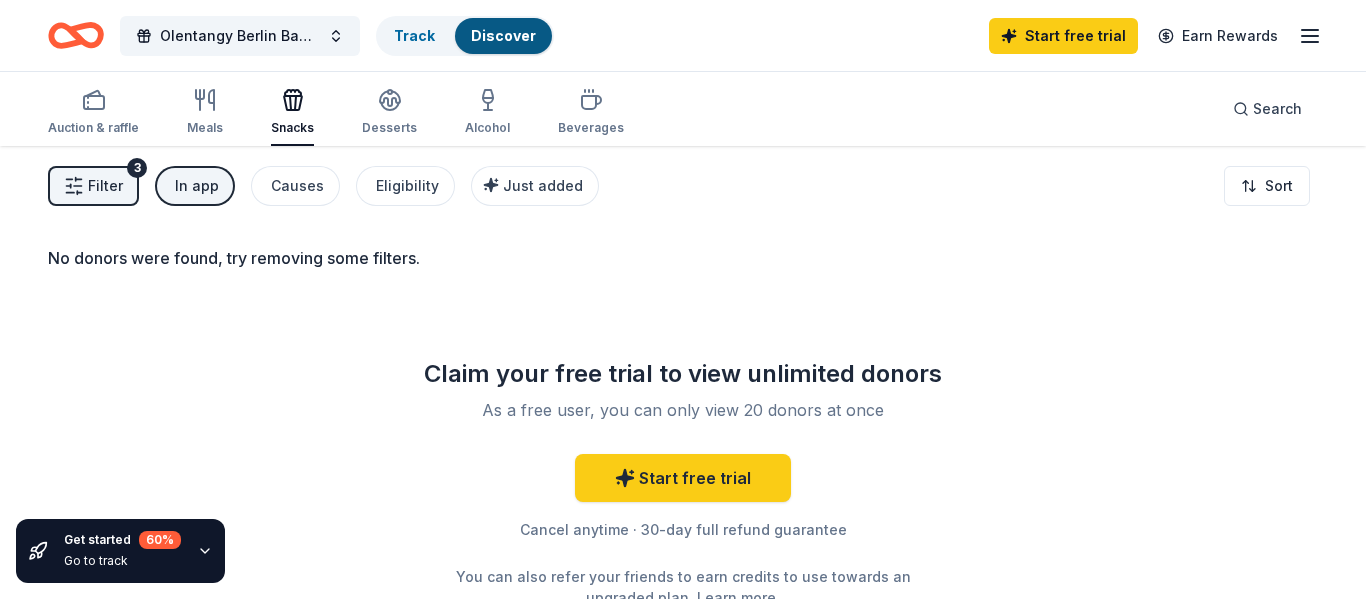 click on "In app" at bounding box center [197, 186] 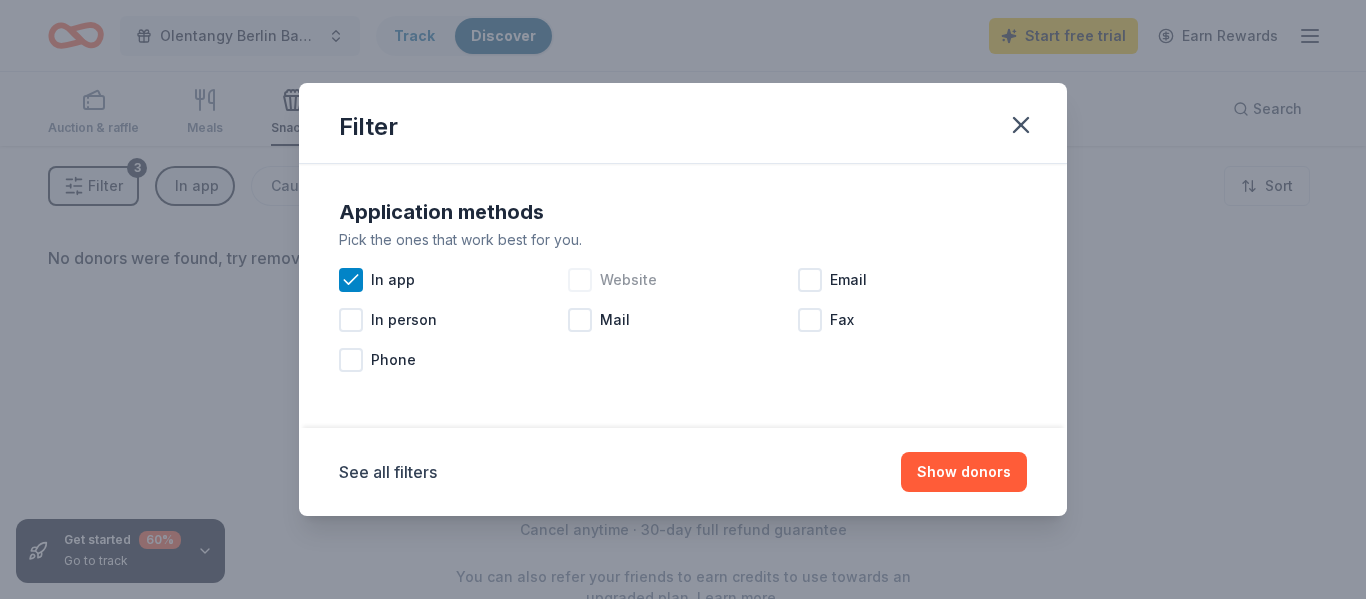 click at bounding box center [580, 280] 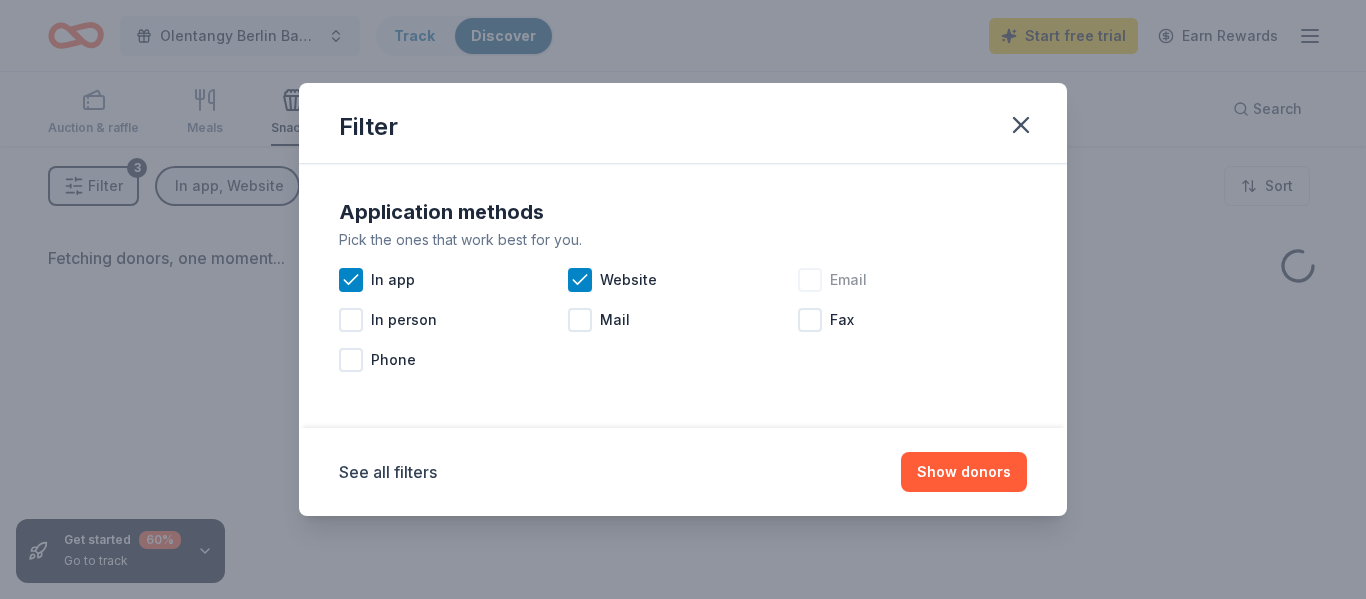 click at bounding box center [810, 280] 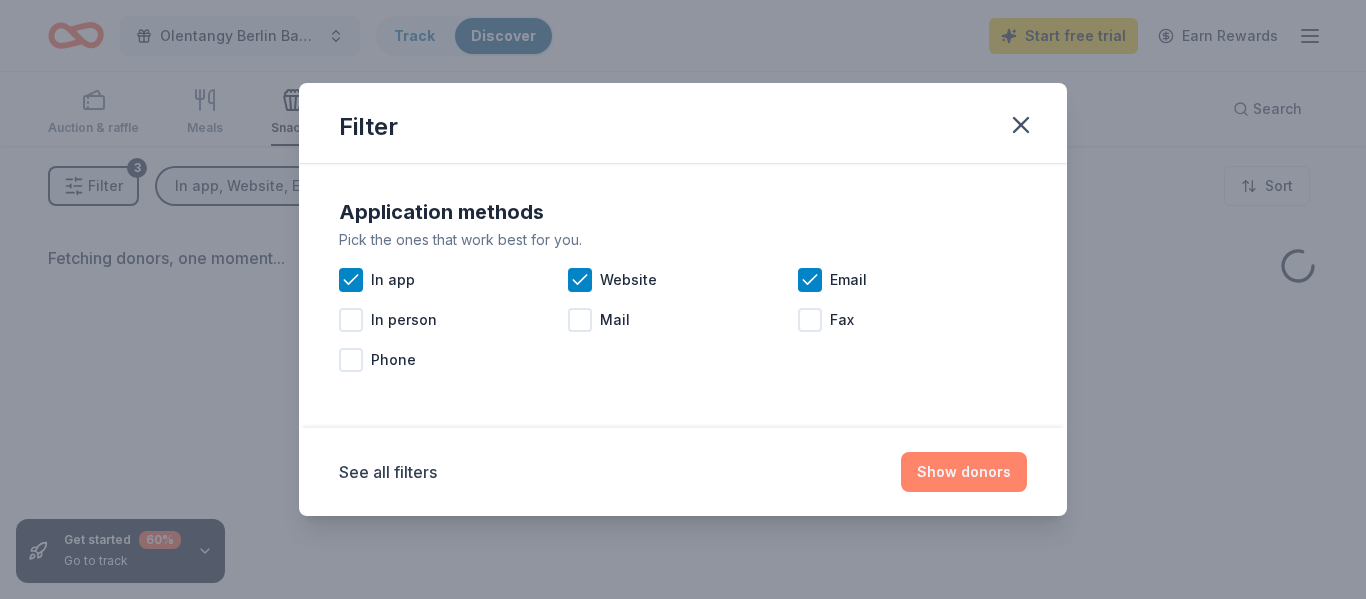 click on "Show    donors" at bounding box center (964, 472) 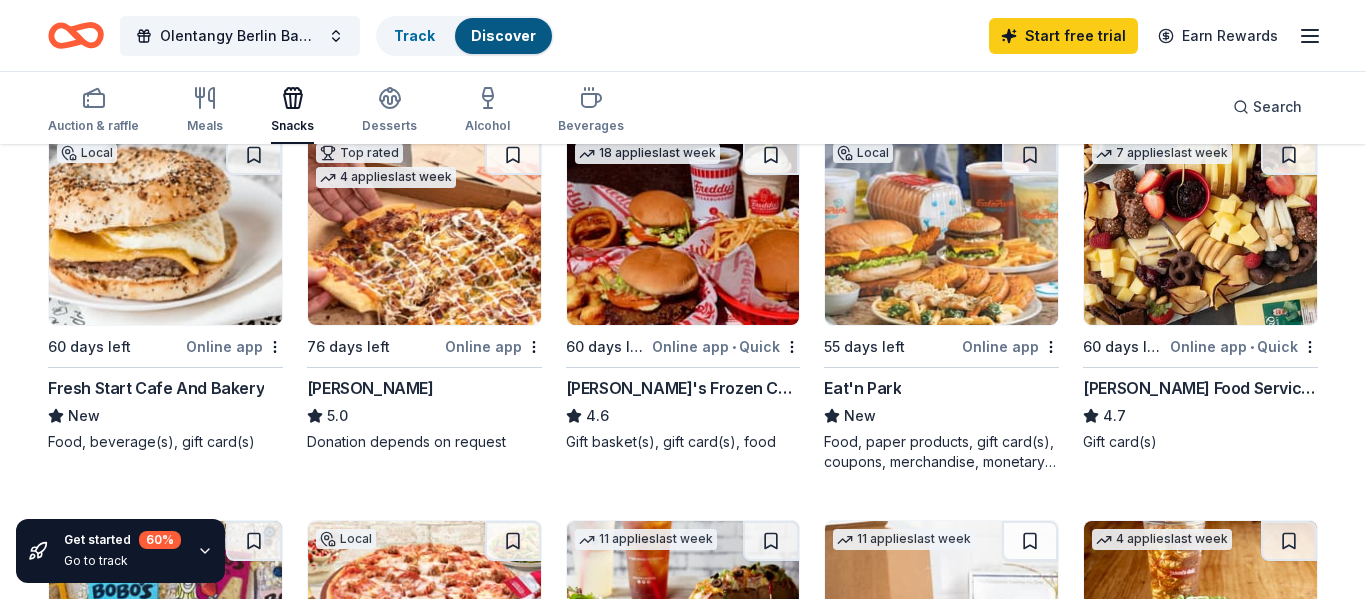 scroll, scrollTop: 239, scrollLeft: 0, axis: vertical 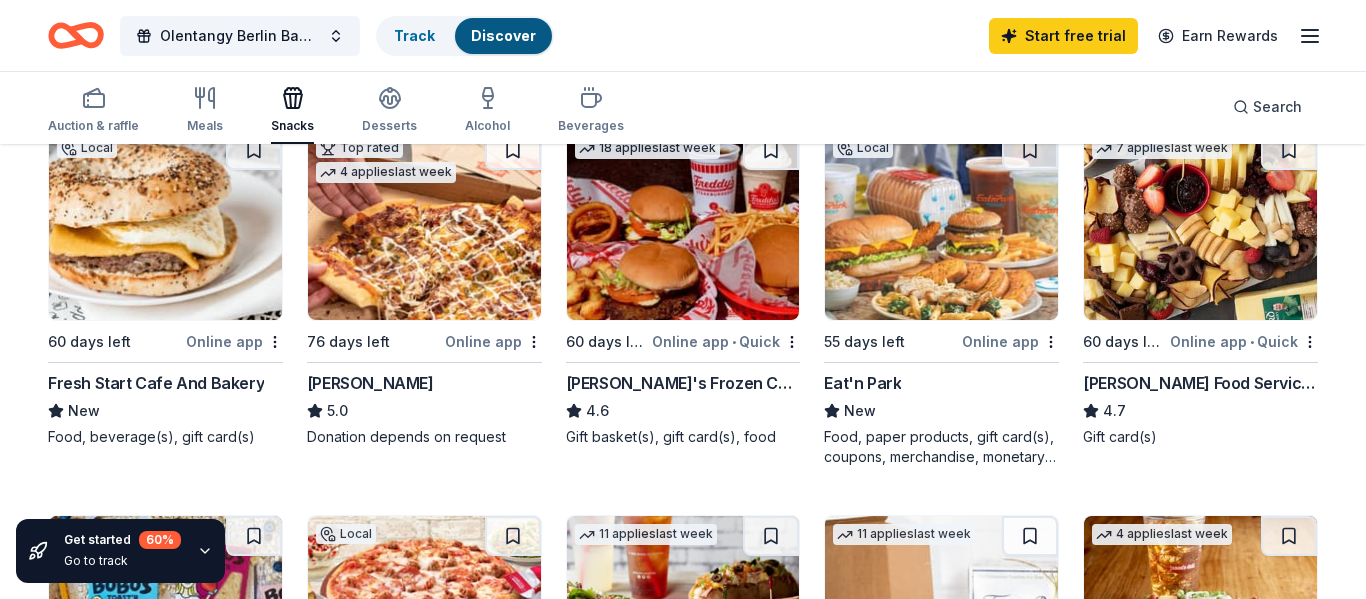 click on "Online app" at bounding box center (234, 341) 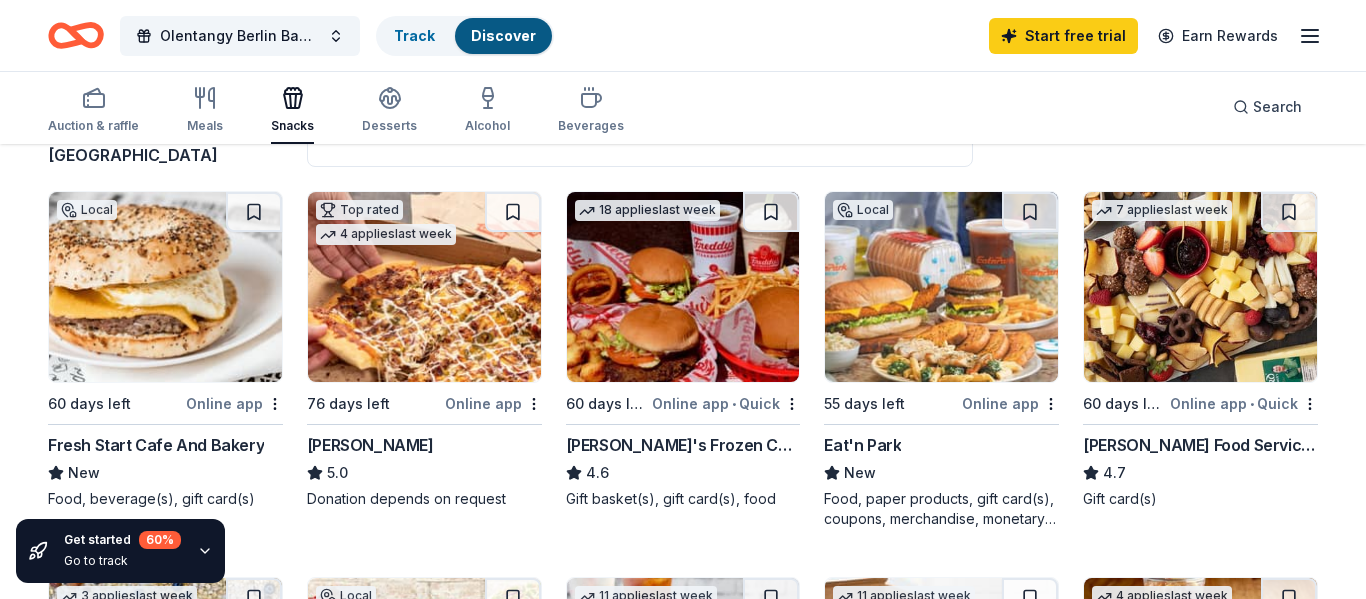 scroll, scrollTop: 176, scrollLeft: 0, axis: vertical 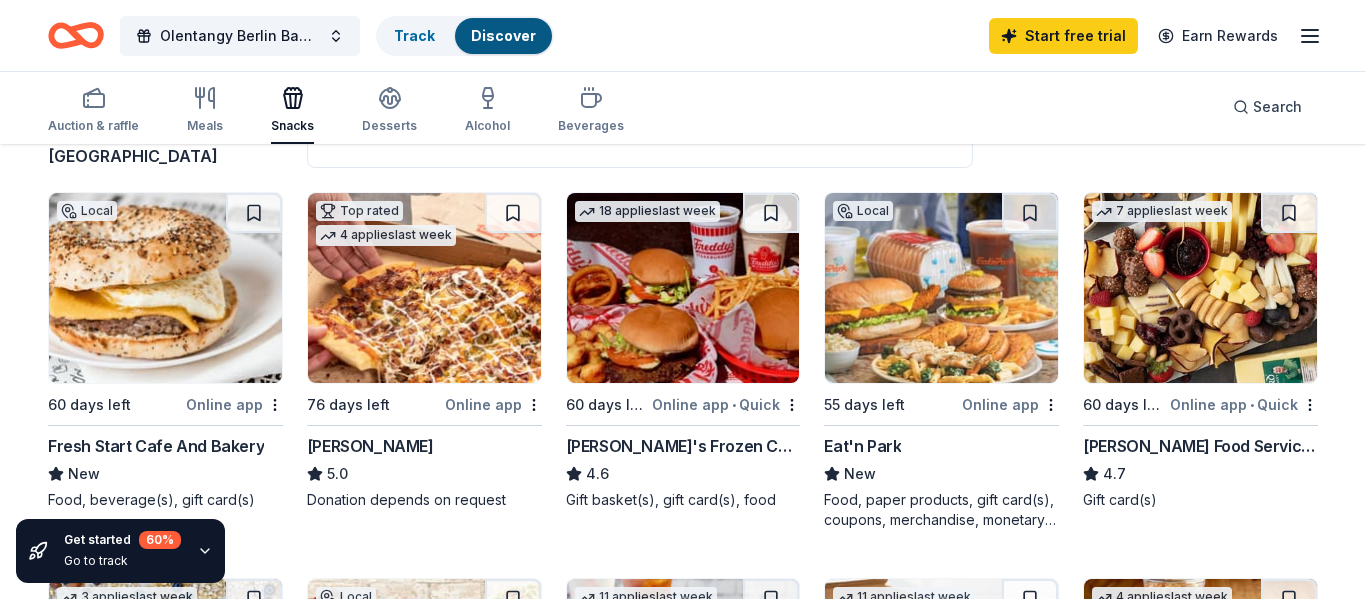 click at bounding box center (1200, 288) 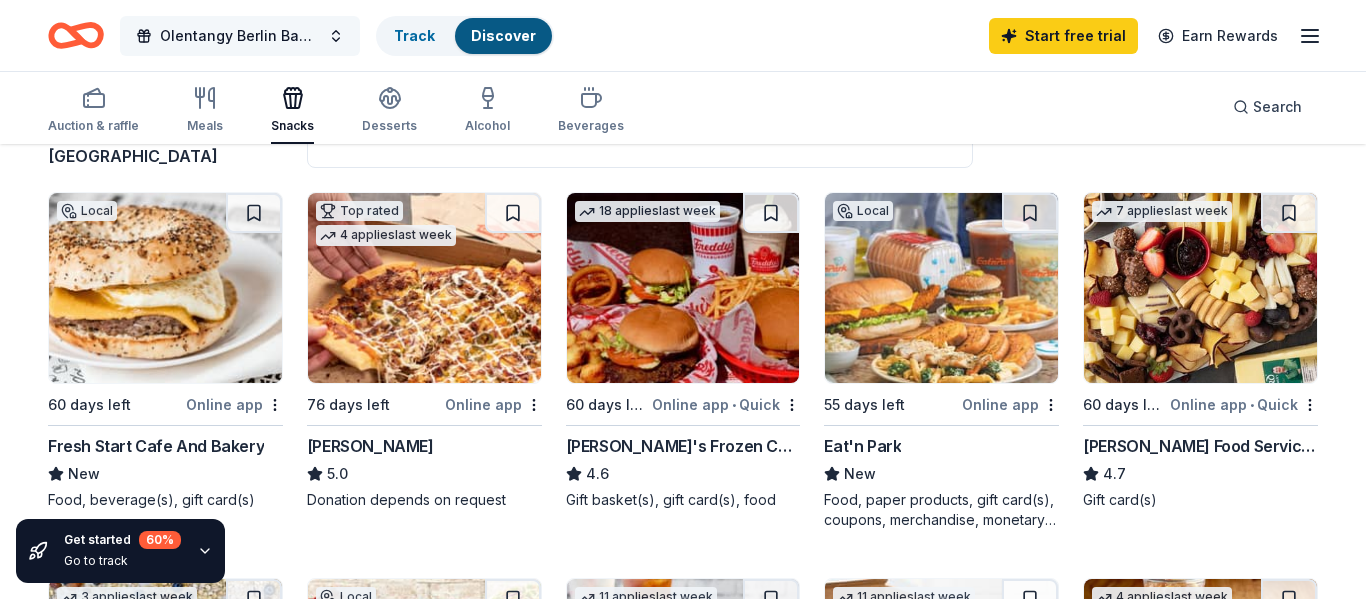 click on "Olentangy Berlin Band 5th Quarter" at bounding box center [240, 36] 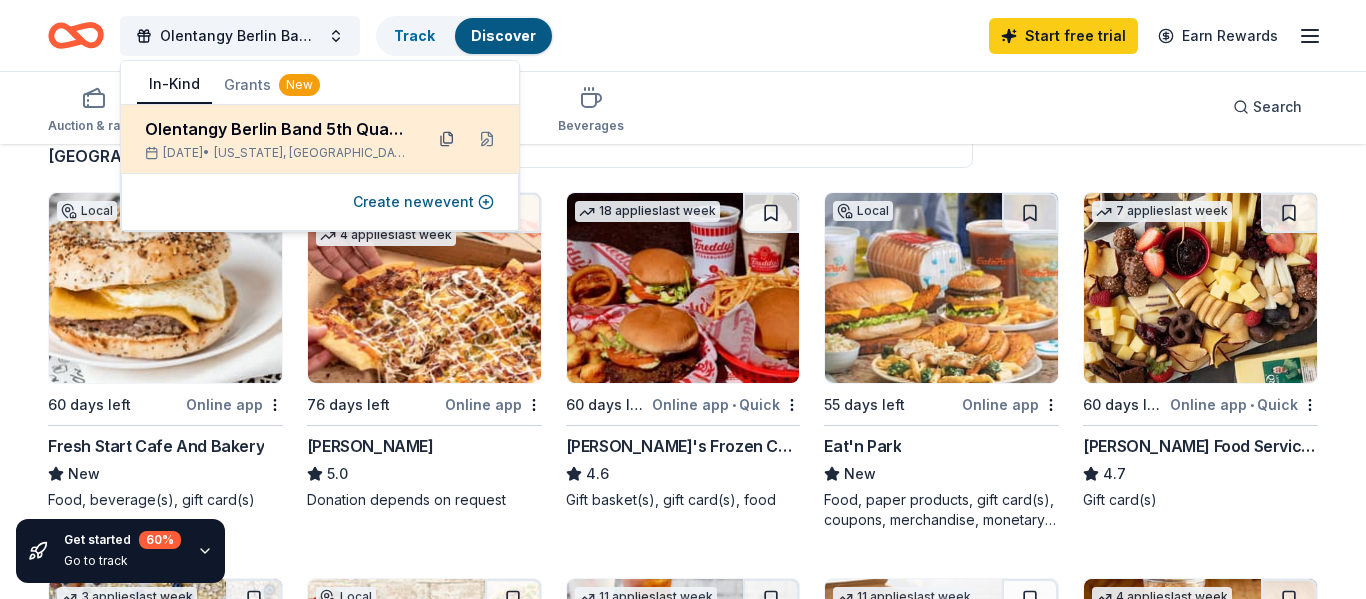 click at bounding box center (447, 139) 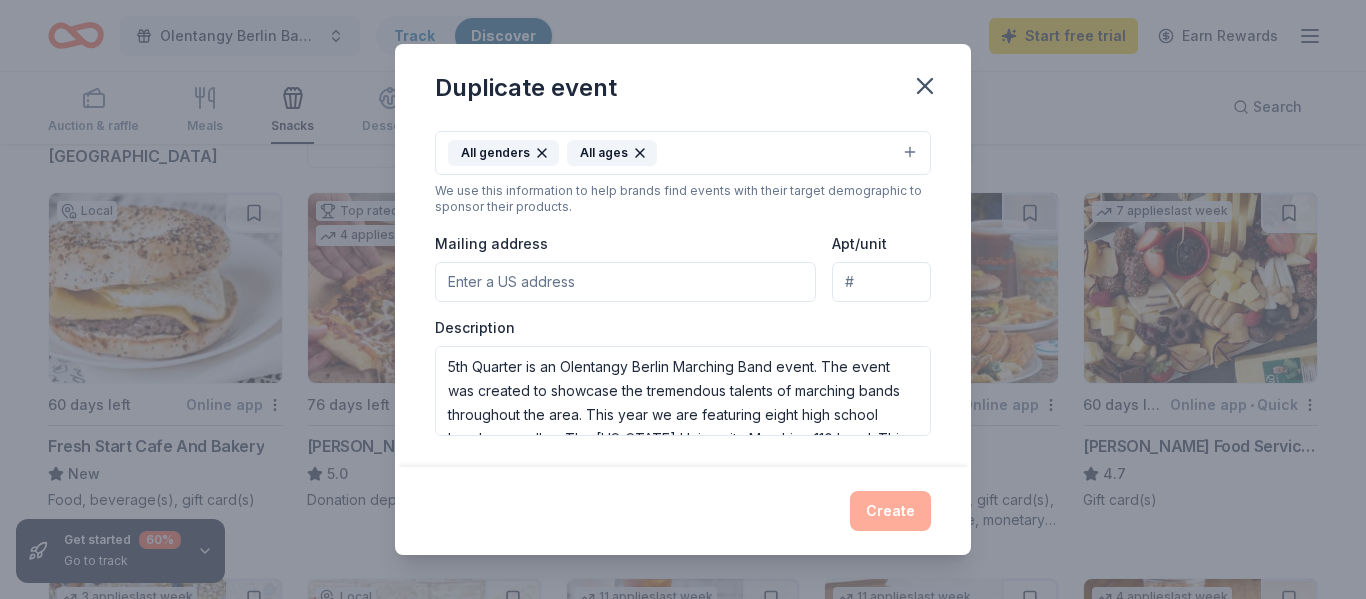 scroll, scrollTop: 378, scrollLeft: 0, axis: vertical 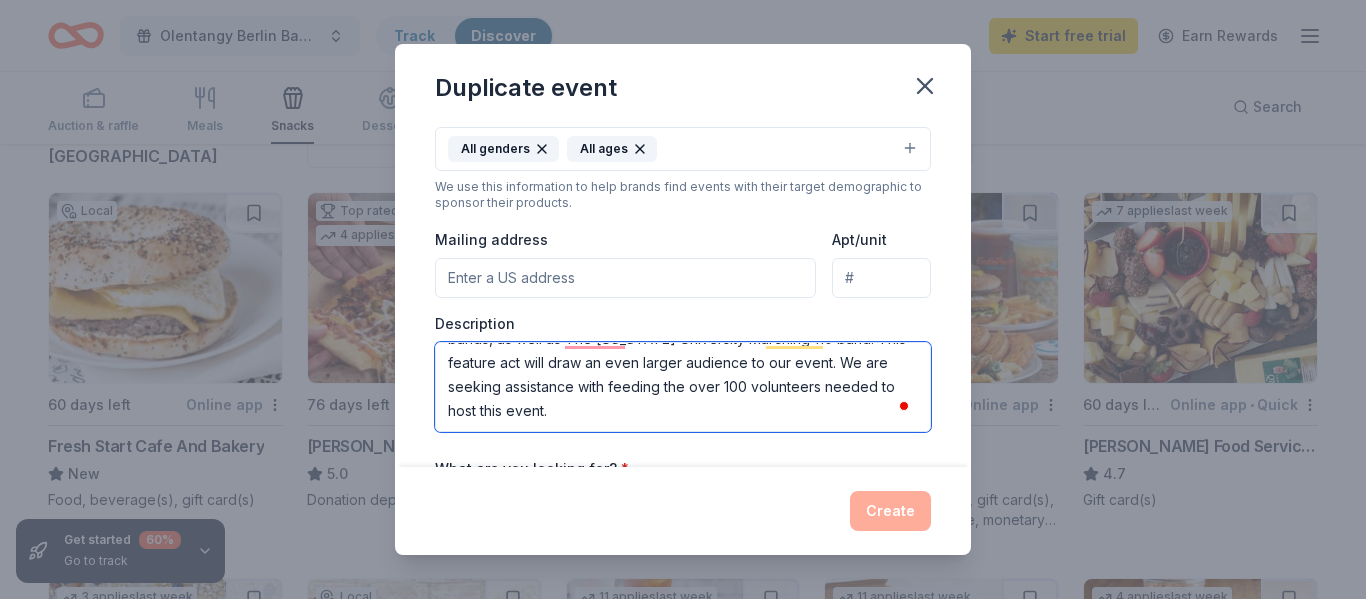 drag, startPoint x: 447, startPoint y: 360, endPoint x: 528, endPoint y: 420, distance: 100.80179 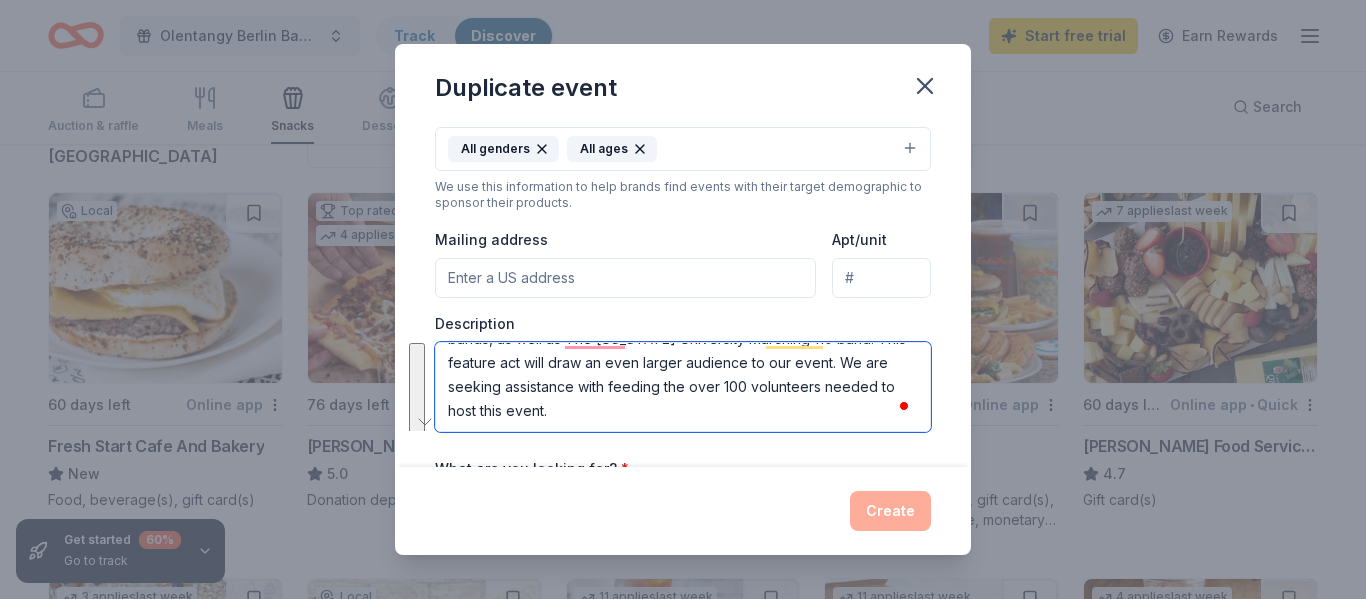 scroll, scrollTop: 96, scrollLeft: 0, axis: vertical 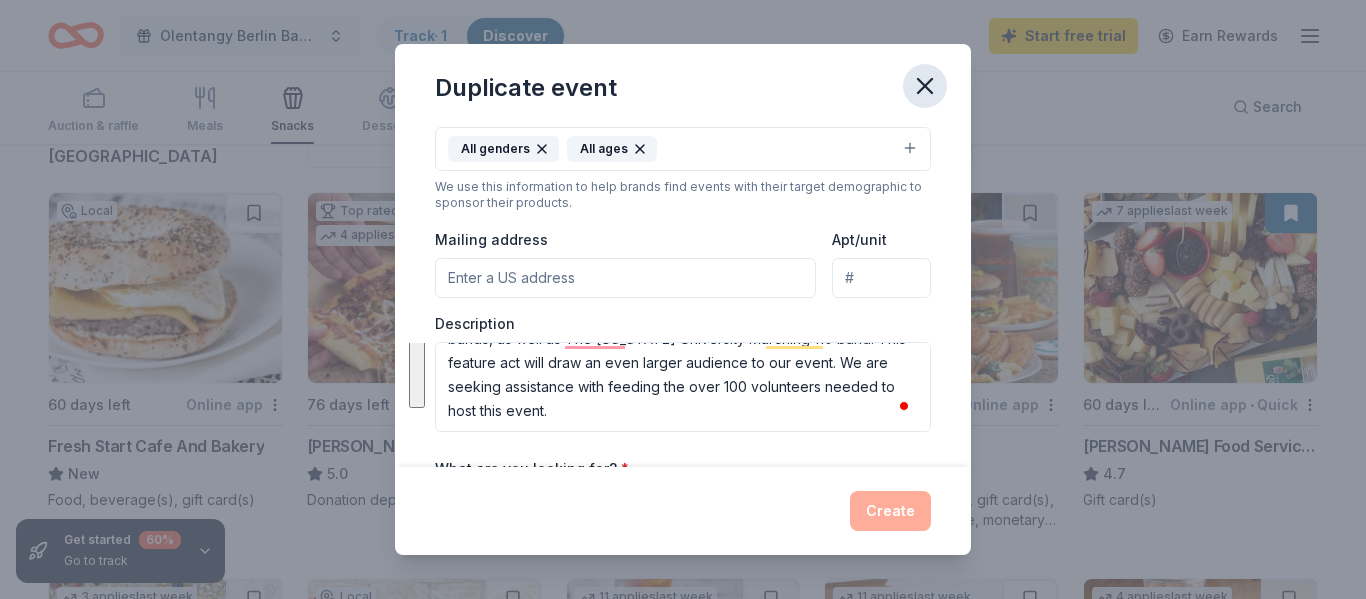 click 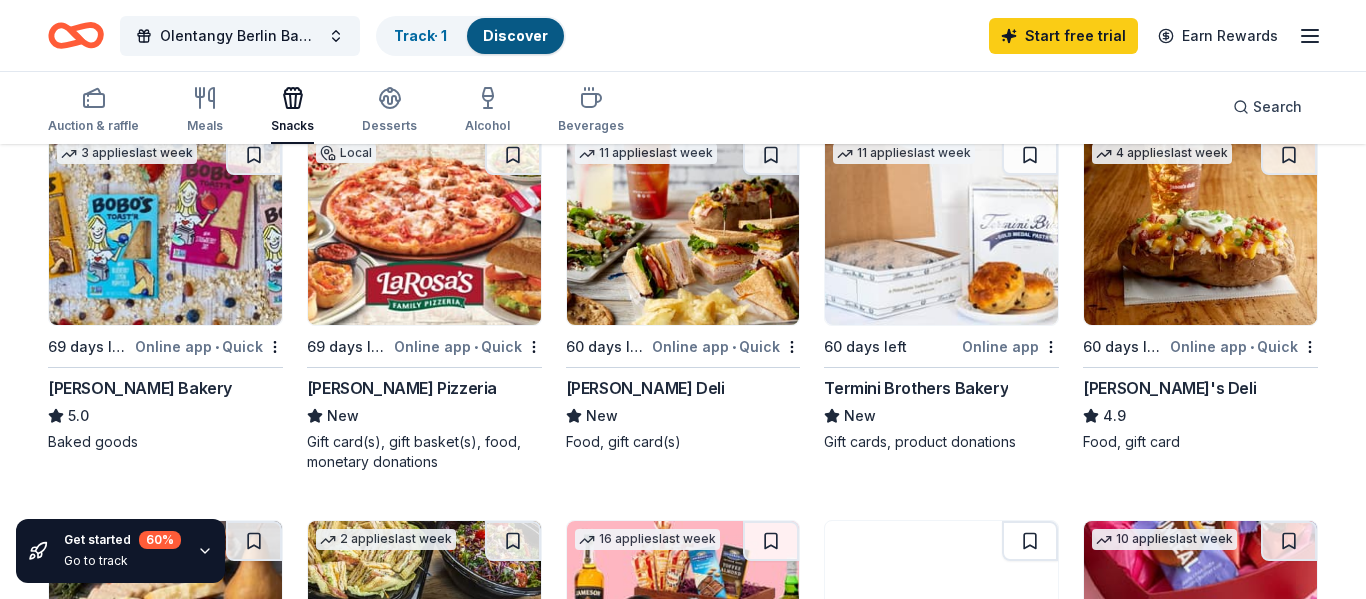 scroll, scrollTop: 621, scrollLeft: 0, axis: vertical 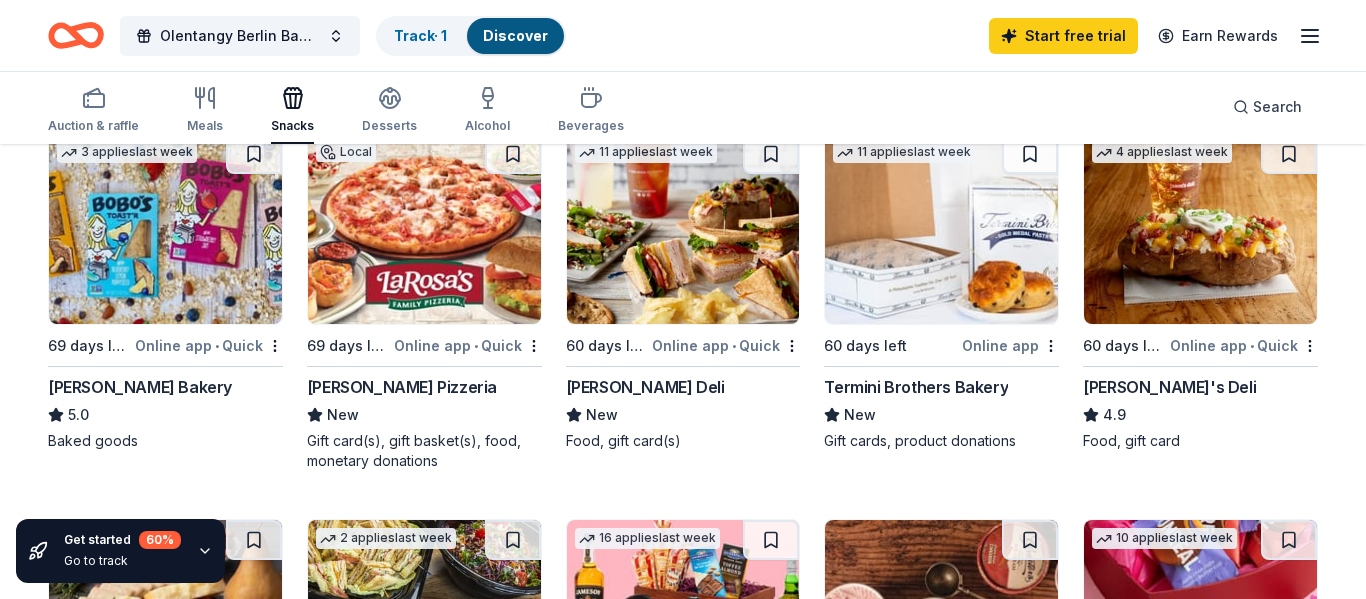 click on "Online app • Quick" at bounding box center [209, 345] 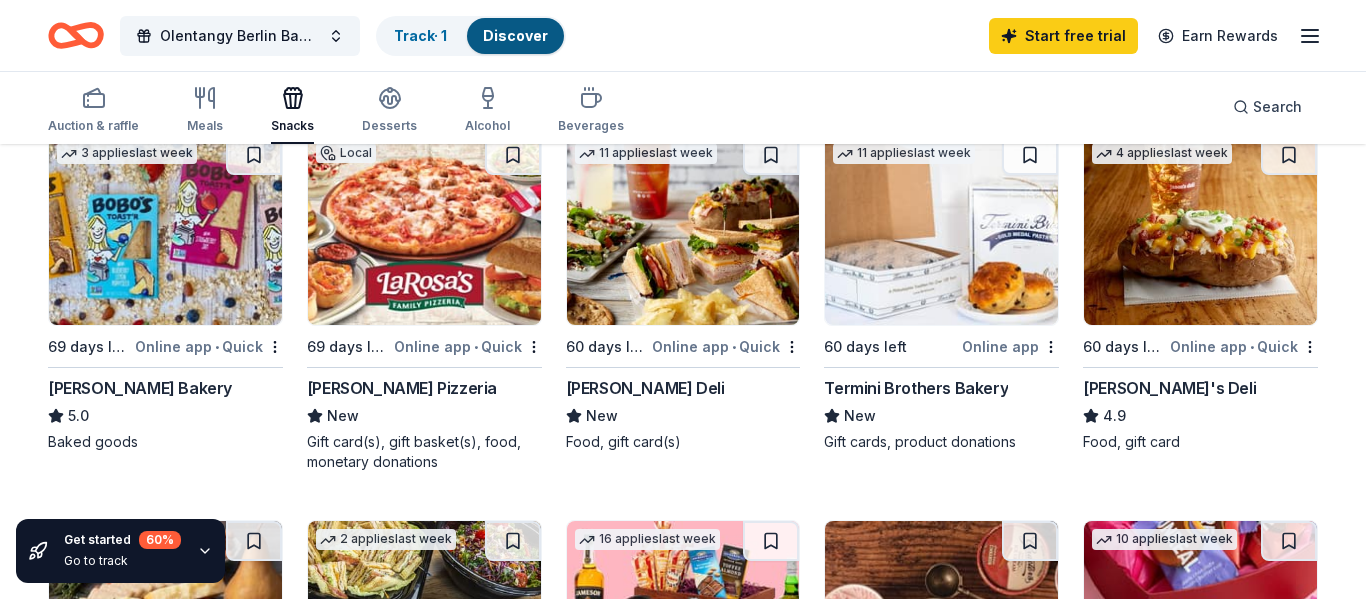 scroll, scrollTop: 618, scrollLeft: 0, axis: vertical 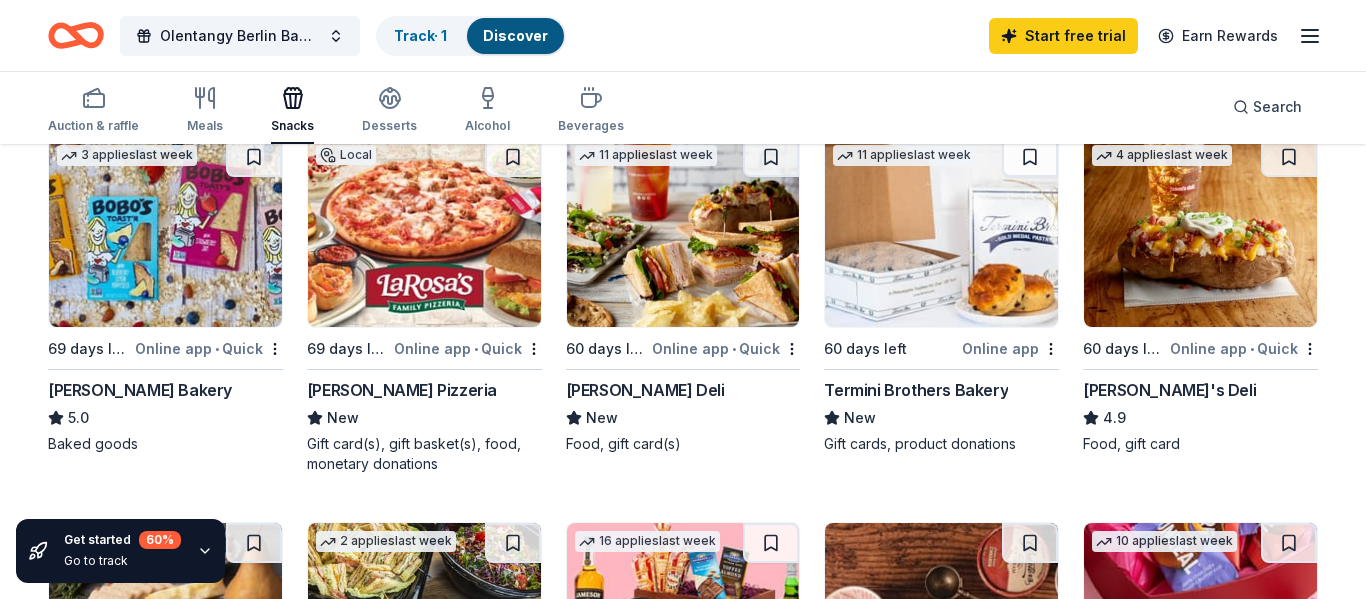 click on "Online app • Quick" at bounding box center [1244, 348] 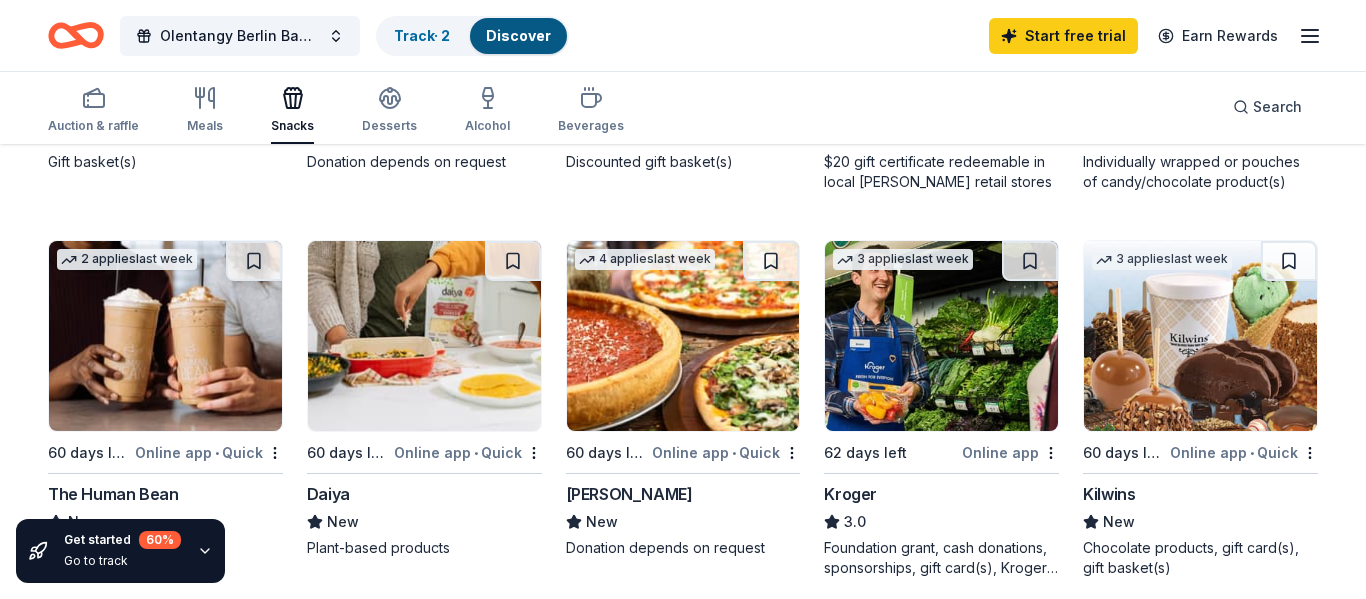scroll, scrollTop: 1288, scrollLeft: 0, axis: vertical 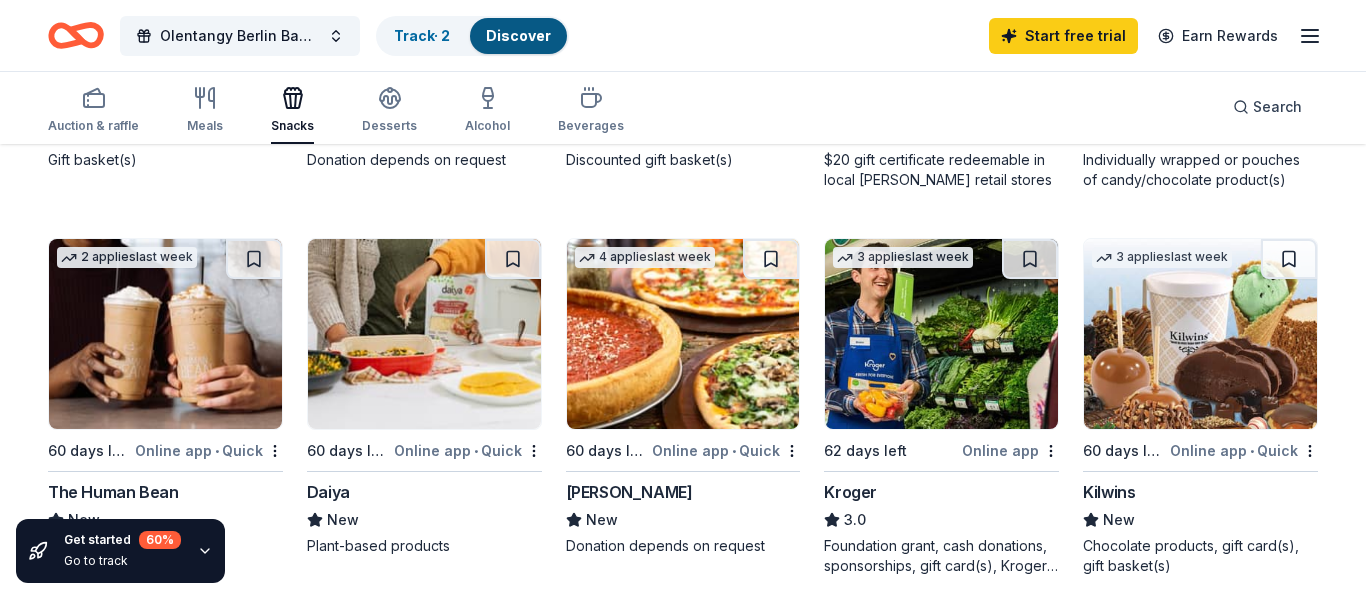 click on "Online app" at bounding box center (1010, 450) 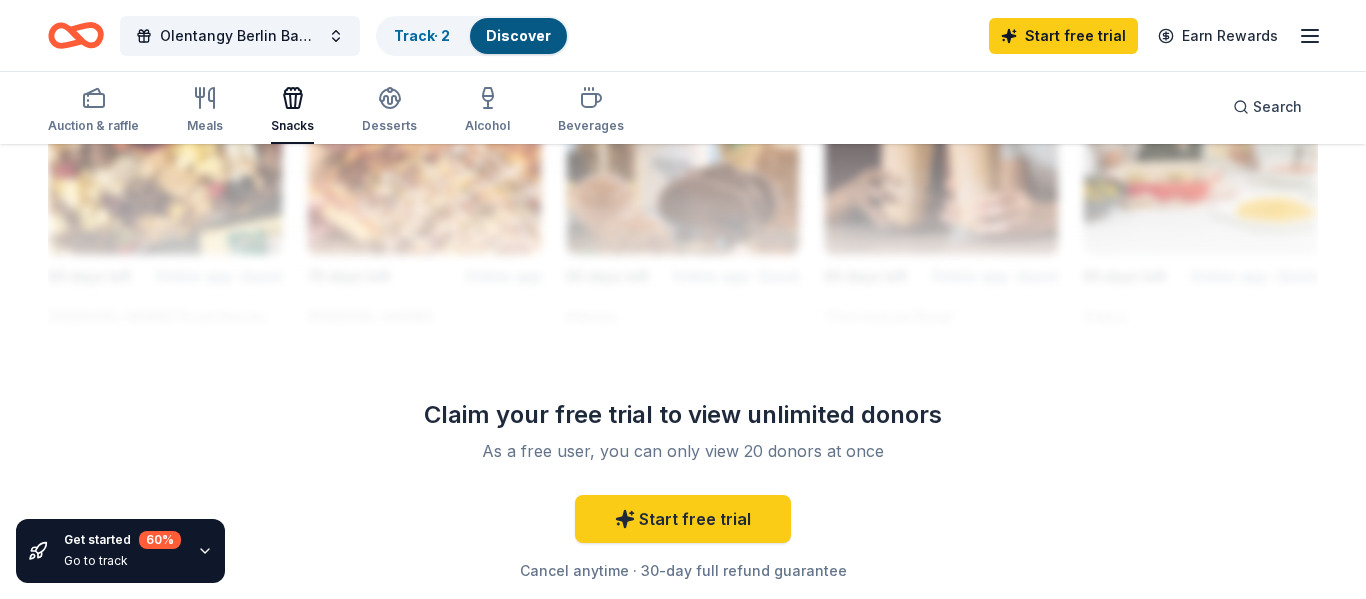 scroll, scrollTop: 1906, scrollLeft: 0, axis: vertical 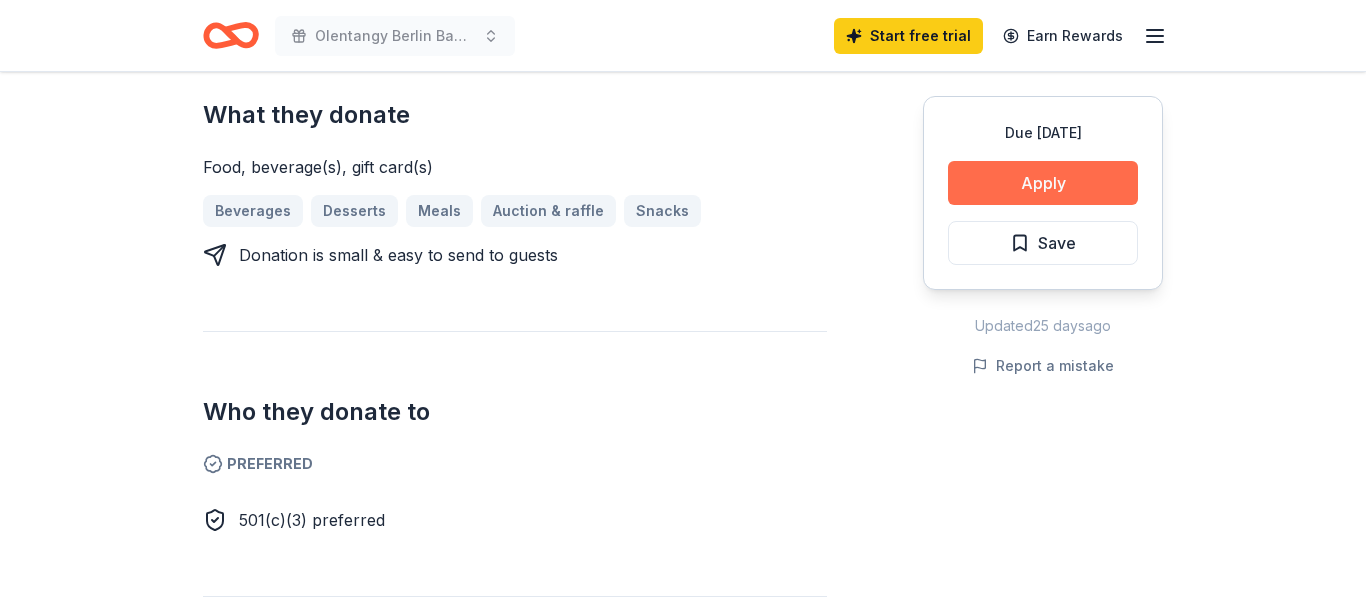 click on "Apply" at bounding box center (1043, 183) 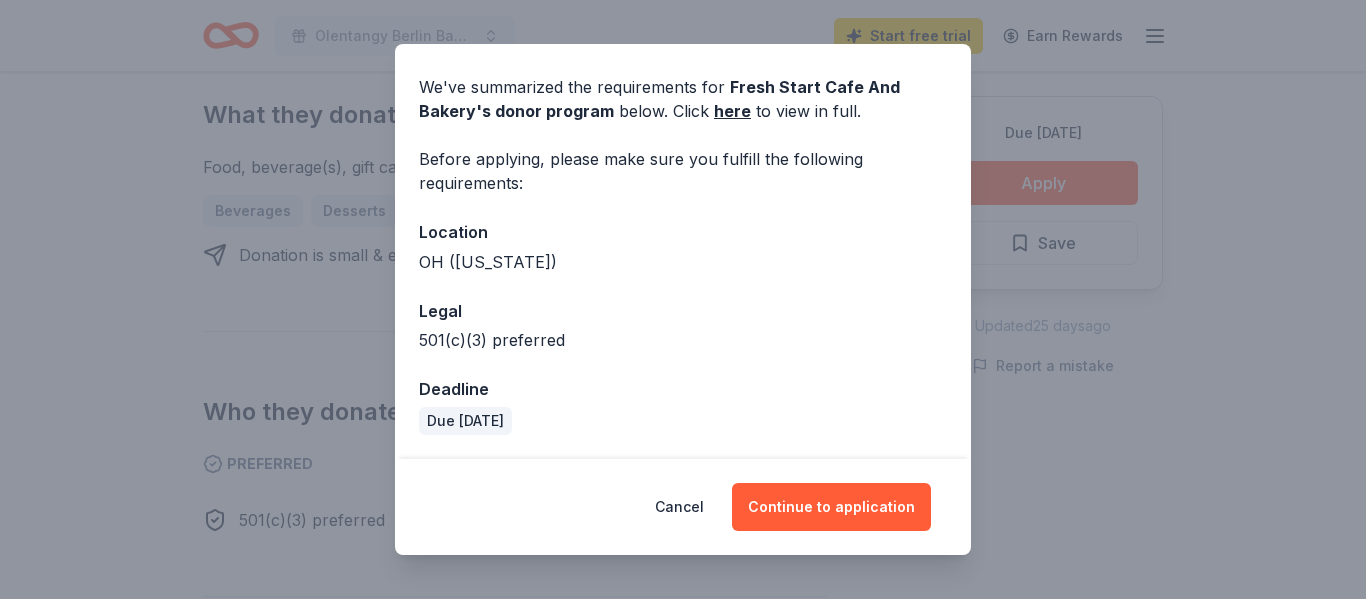 scroll, scrollTop: 0, scrollLeft: 0, axis: both 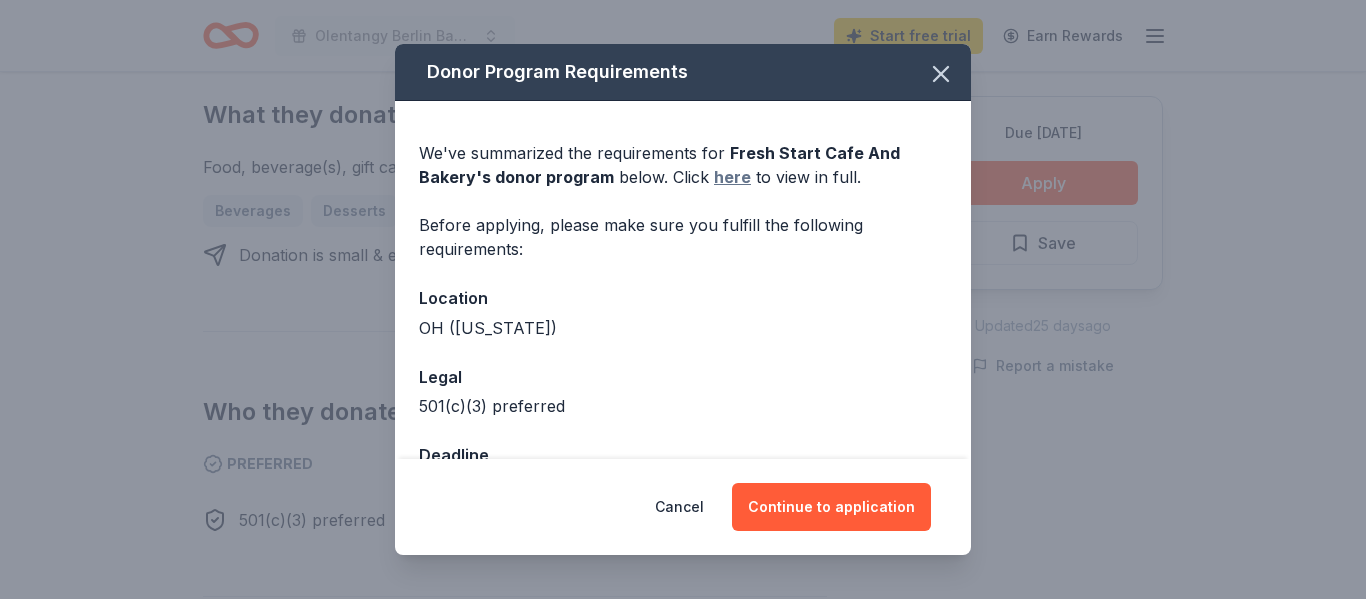 click on "here" at bounding box center [732, 177] 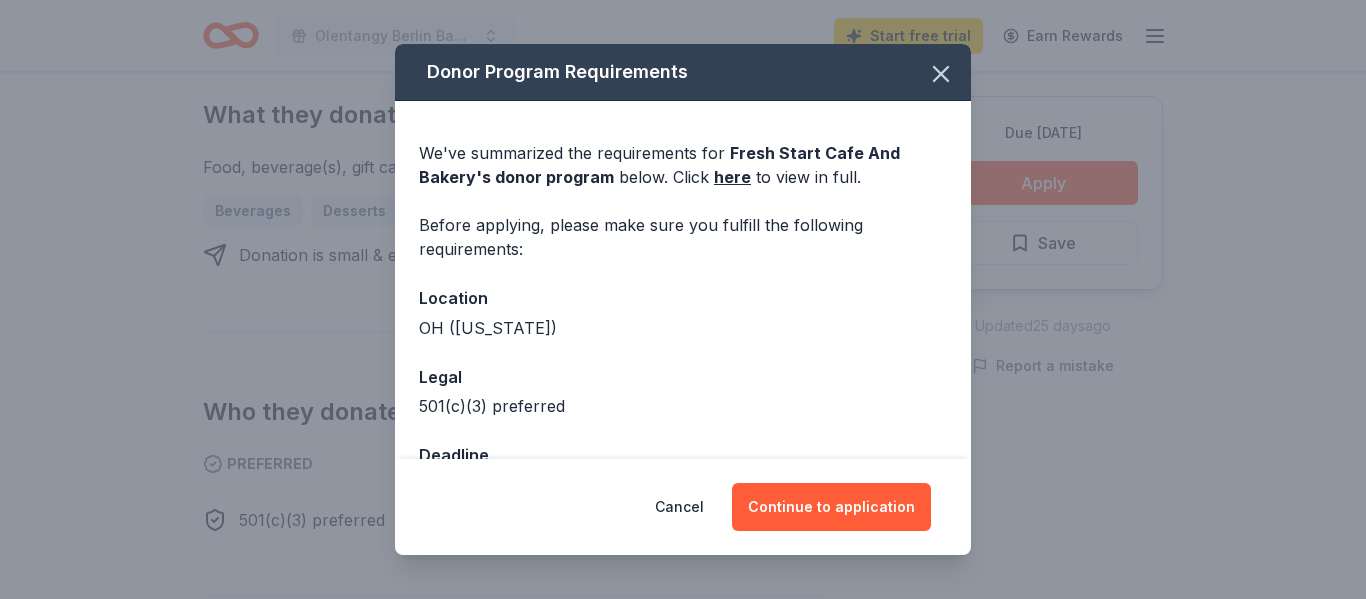 scroll, scrollTop: 66, scrollLeft: 0, axis: vertical 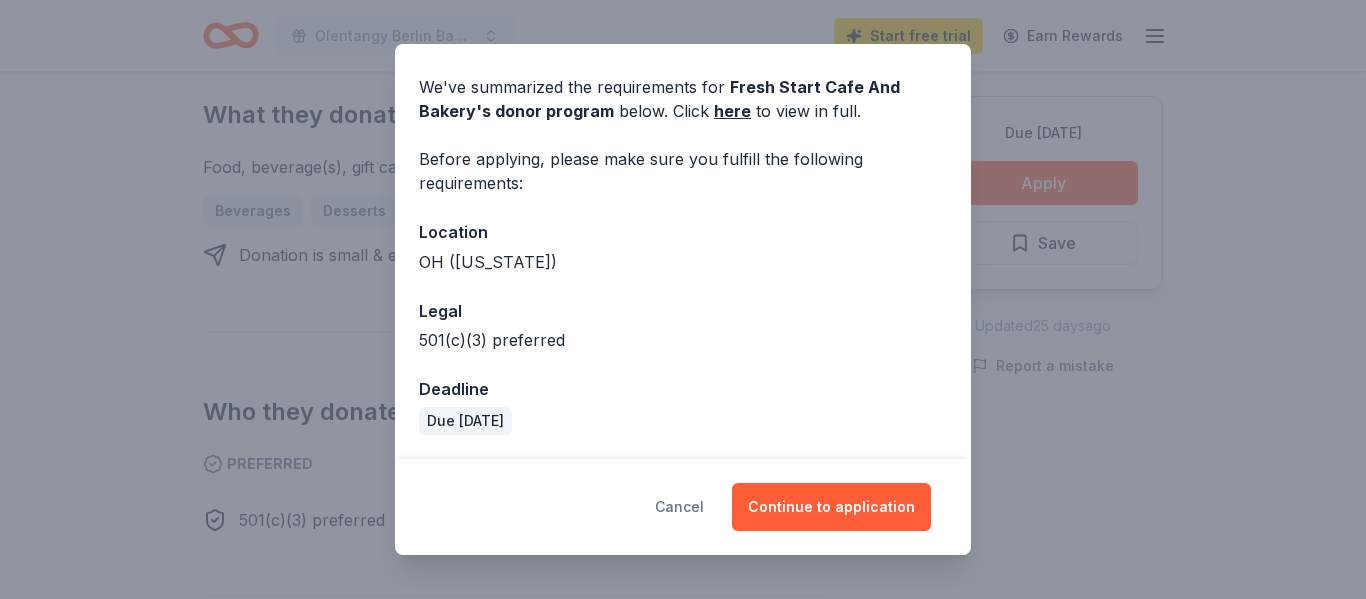 click on "Cancel" at bounding box center [679, 507] 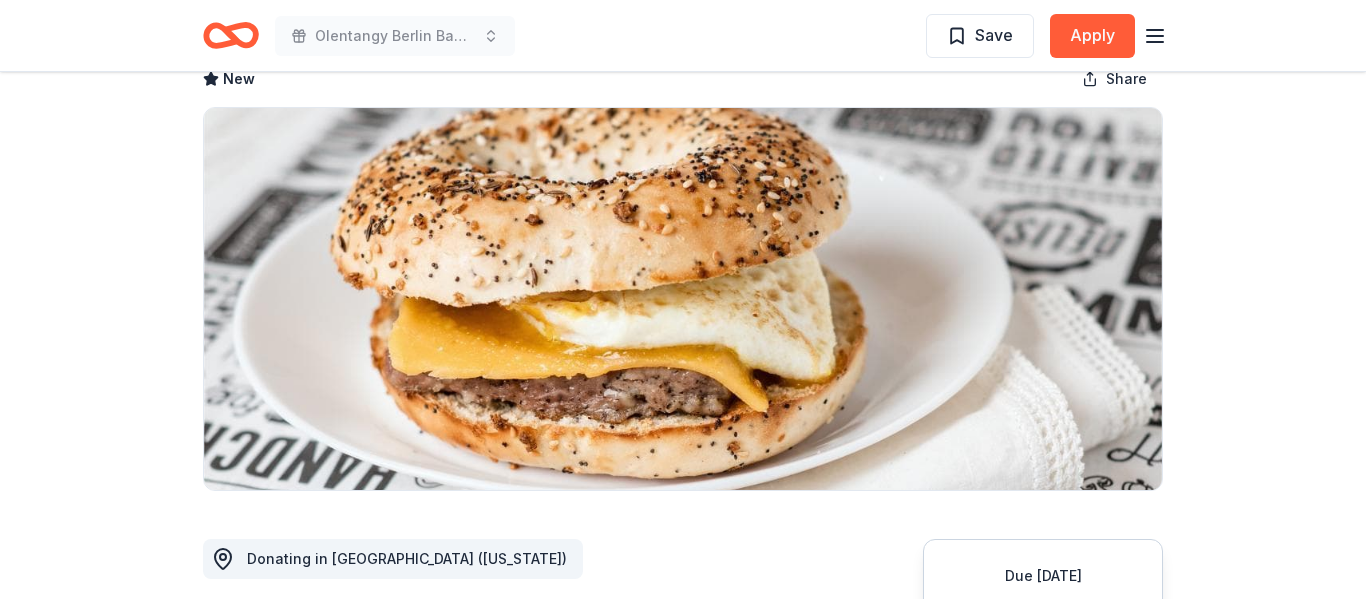 scroll, scrollTop: 0, scrollLeft: 0, axis: both 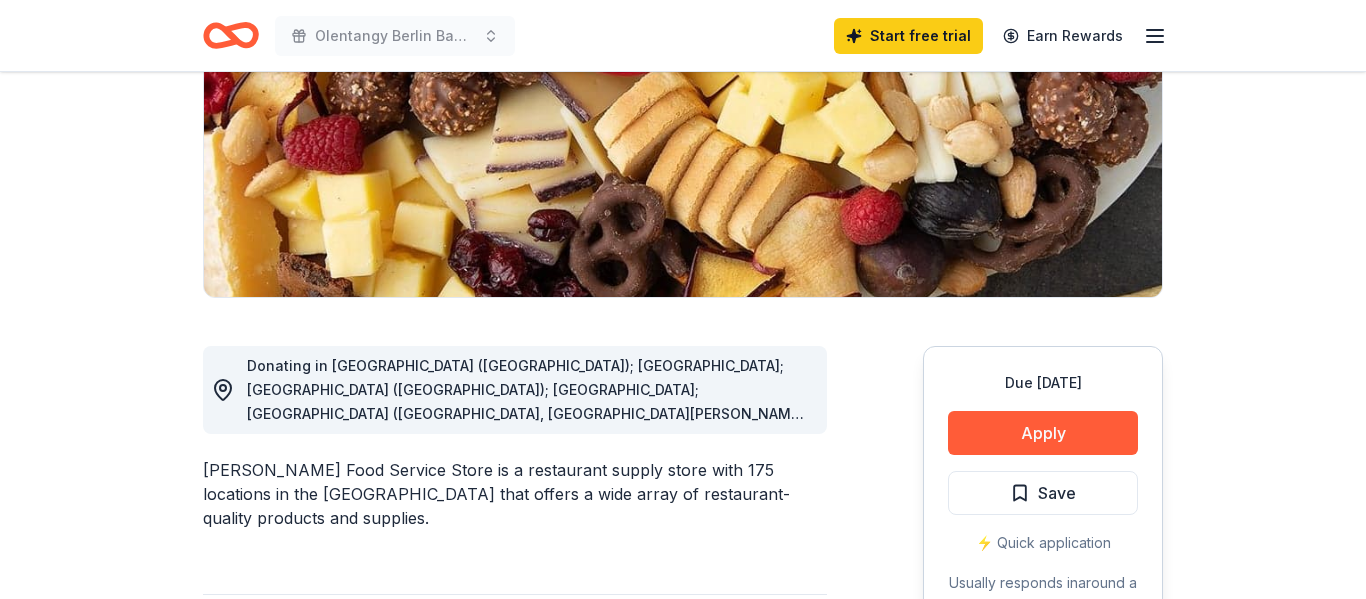 click on "Donating in AL (Huntsville); FL; GA (Lithia Springs); IL; IN (Elkhart, Fort Wayne, Highland, Indianapolis, Kokomo, Lafayette, Merrillville, Michigan City, Mishawaka); KY (Bowling Green, Florence, Lexington, Louisville, Shepherdsville); MA (Taunton); MD (Aberdeen); MI; MO (Maplewood, St. Peters); NC (Kannapolis); NY (Buffalo); OH; PA (Erie, Greensburg, Imperial, Monroeville, Pittsburgh); TN (Brentwood, Chattanooga, Clarksville, Goodlettsville, Knoxville, Memphis, Murfreesboro); TX (Coppell, Houston, Humble, Galveston, Katy, League City, Pasadena, Woodlands); WI (Appleton, Franklin, Green Bay, Kenosha, Madison, Racine, West Milwaukee)" at bounding box center (528, 629) 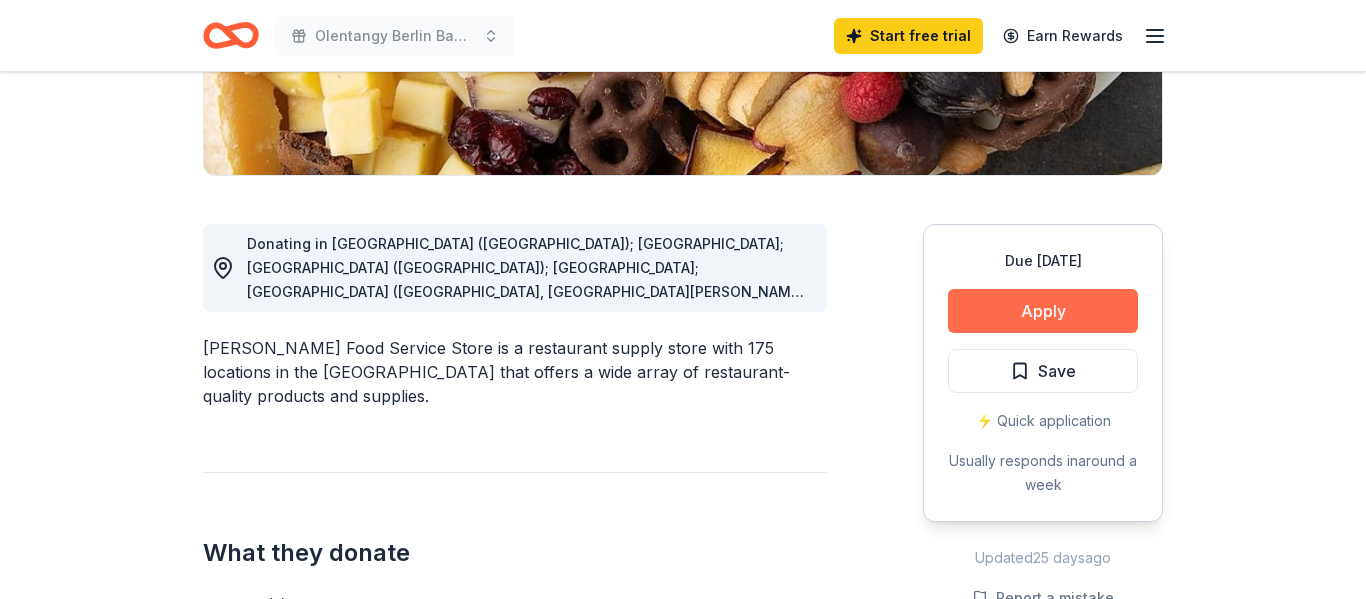 scroll, scrollTop: 421, scrollLeft: 0, axis: vertical 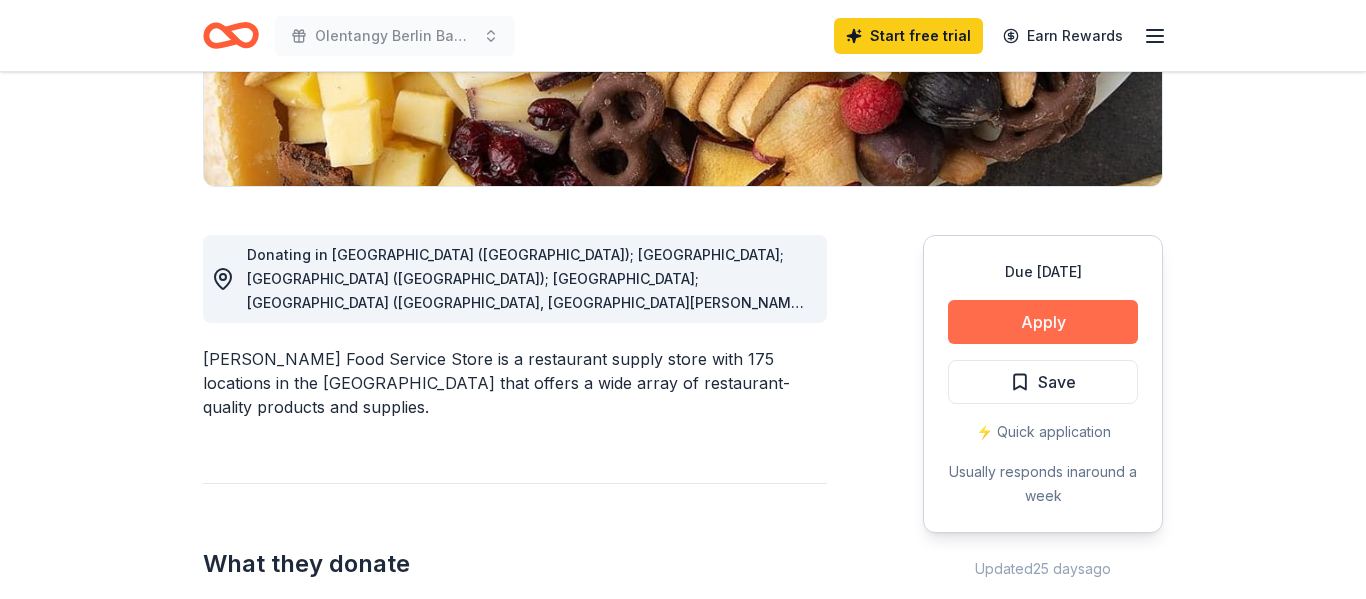 click on "Apply" at bounding box center [1043, 322] 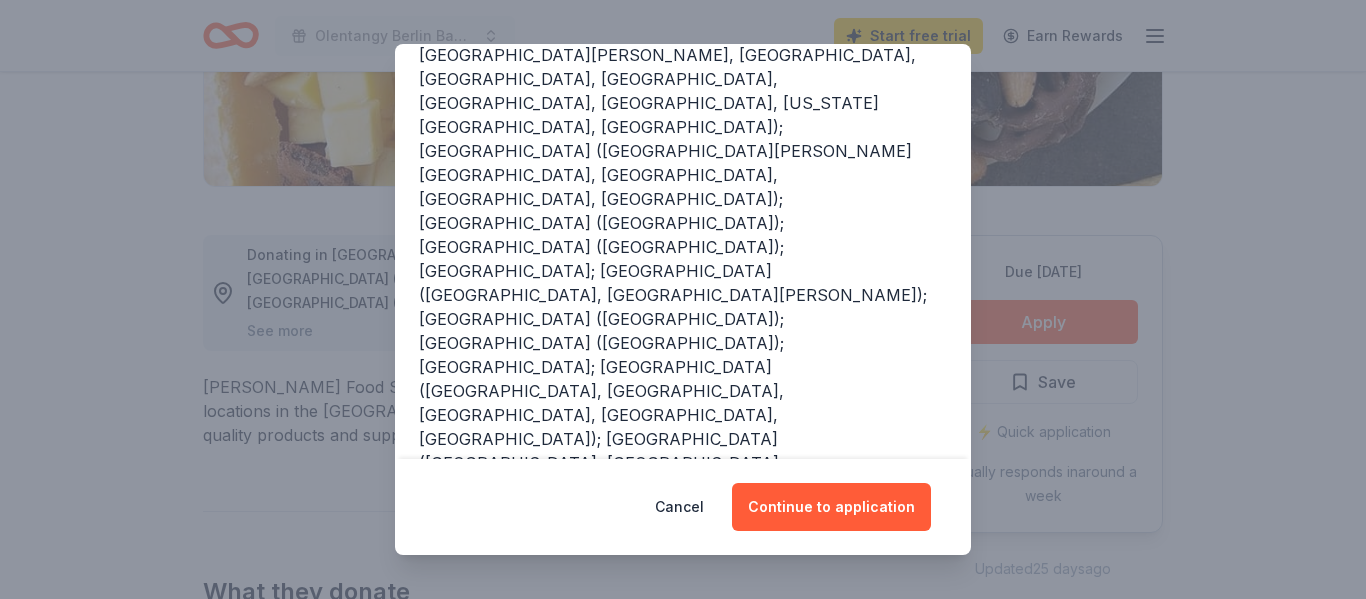 scroll, scrollTop: 412, scrollLeft: 0, axis: vertical 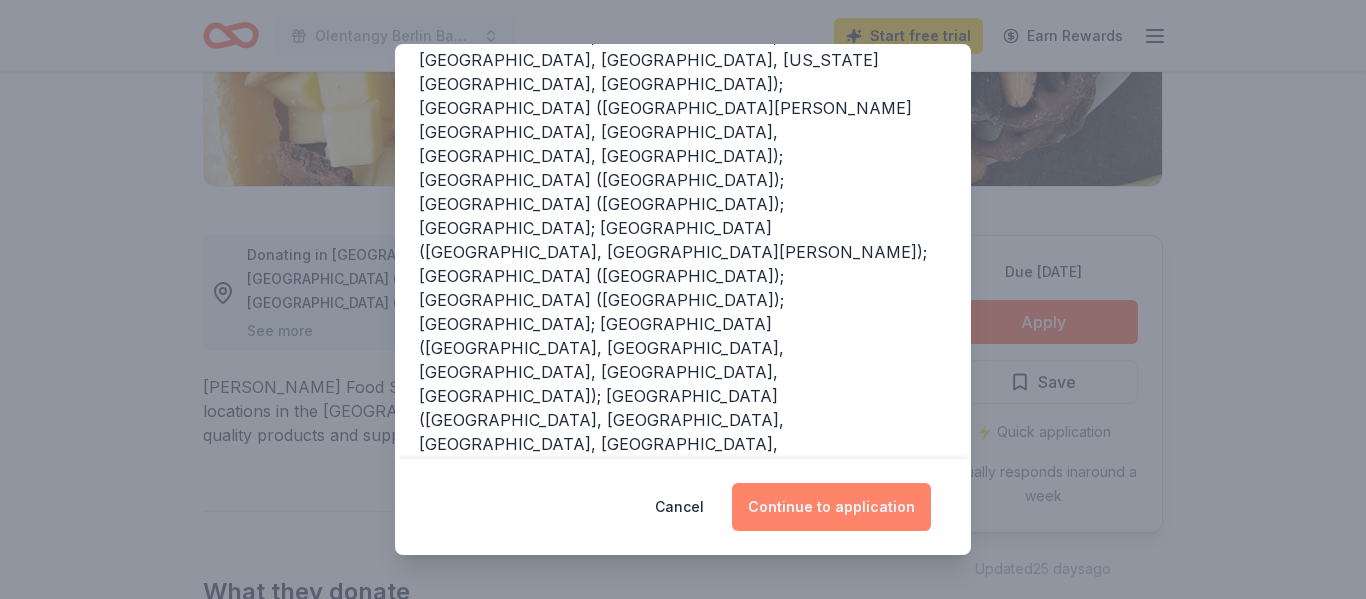 click on "Continue to application" at bounding box center [831, 507] 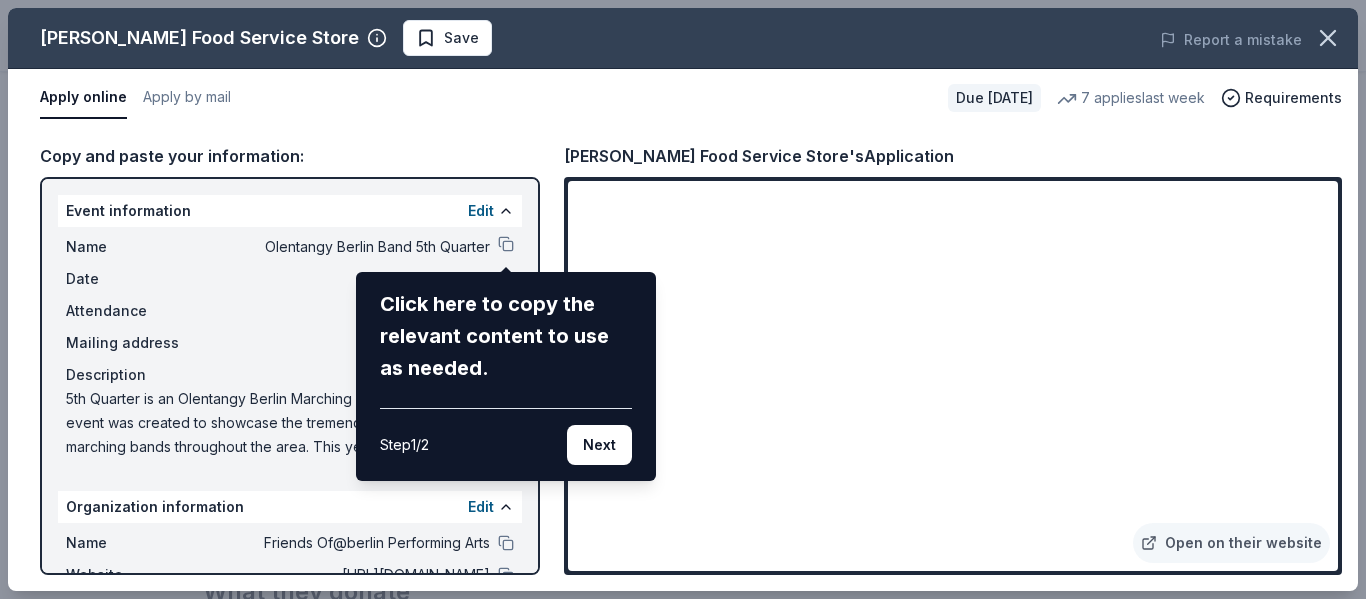 click on "Gordon Food Service Store Save Report a mistake Apply online Apply by mail Due in 60 days 7   applies  last week Requirements Copy and paste your information: Event information Edit Name Olentangy Berlin Band 5th Quarter Click here to copy the relevant content to use as needed. Step  1 / 2 Next Date 10/04/25 Attendance 5000 Mailing address Description 5th Quarter is an Olentangy Berlin Marching Band event. The event was created to showcase the tremendous talents of marching bands throughout the area. This year we are featuring eight high school bands, as well as The Ohio University Marching 110 band. This feature act will draw an even larger audience to our event. We are seeking assistance with feeding the over 100 volunteers needed to host this event. Organization information Edit Name Friends Of@berlin Performing Arts Website https://www.berlinperformingarts.org/about-us/ EIN 82-5315579 Mission statement Gordon Food Service Store's  Application Open on their website" at bounding box center (683, 299) 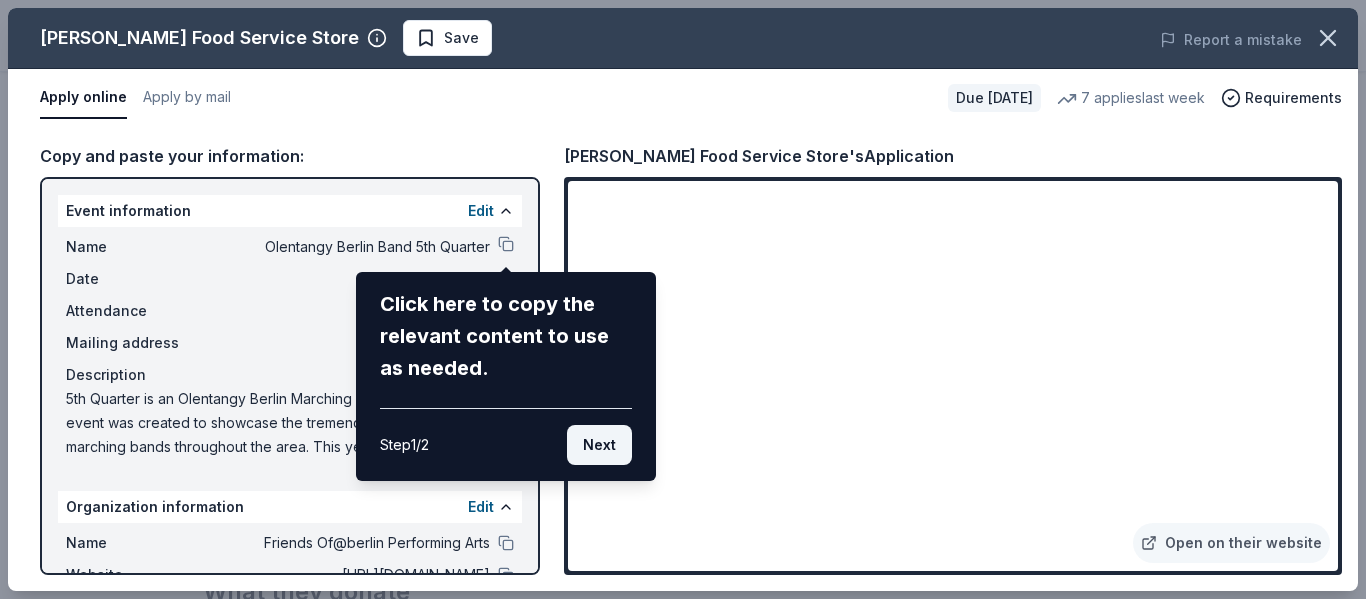 click on "Next" at bounding box center [599, 445] 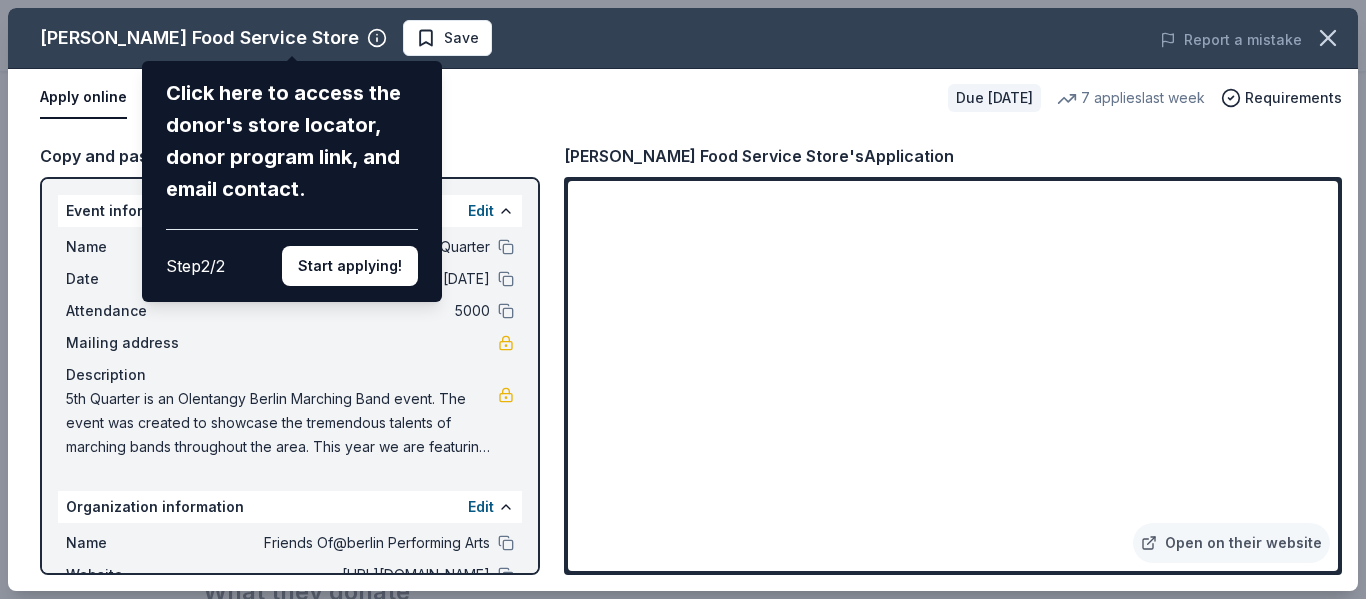 click on "Gordon Food Service Store Click here to access the donor's store locator, donor program link, and email contact. Step  2 / 2 Start applying! Save Report a mistake Apply online Apply by mail Due in 60 days 7   applies  last week Requirements Copy and paste your information: Event information Edit Name Olentangy Berlin Band 5th Quarter Date 10/04/25 Attendance 5000 Mailing address Description 5th Quarter is an Olentangy Berlin Marching Band event. The event was created to showcase the tremendous talents of marching bands throughout the area. This year we are featuring eight high school bands, as well as The Ohio University Marching 110 band. This feature act will draw an even larger audience to our event. We are seeking assistance with feeding the over 100 volunteers needed to host this event. Organization information Edit Name Friends Of@berlin Performing Arts Website https://www.berlinperformingarts.org/about-us/ EIN 82-5315579 Mission statement Gordon Food Service Store's  Application Open on their website" at bounding box center (683, 299) 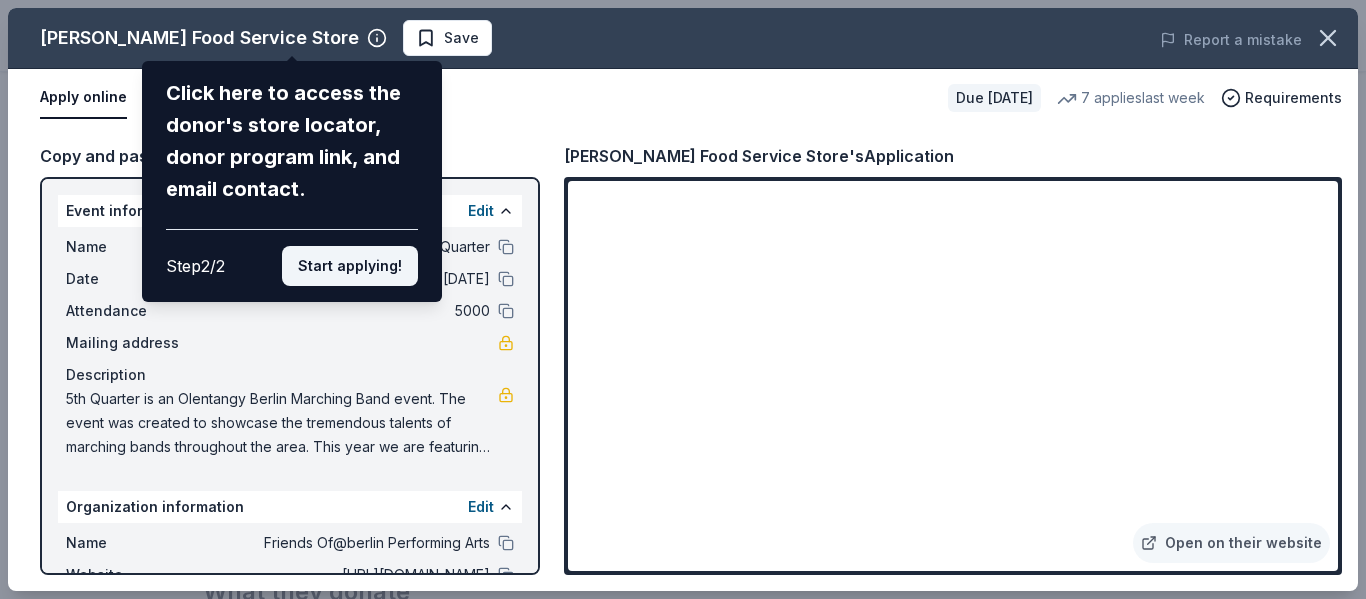 click on "Start applying!" at bounding box center (350, 266) 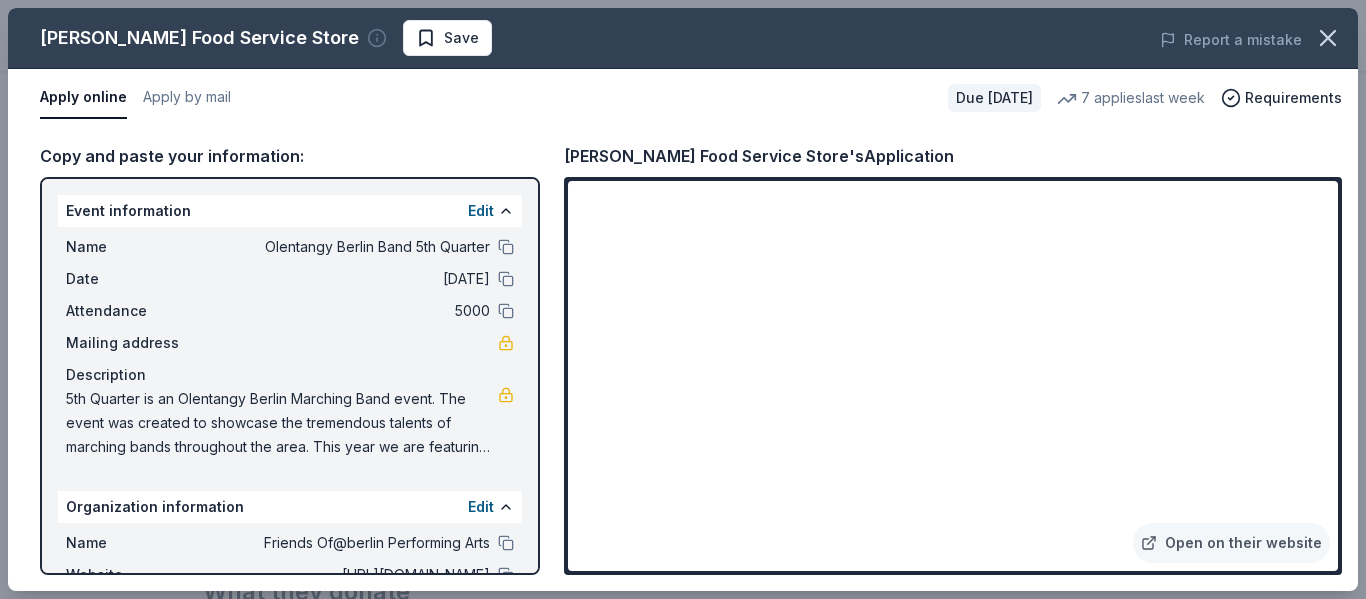 click 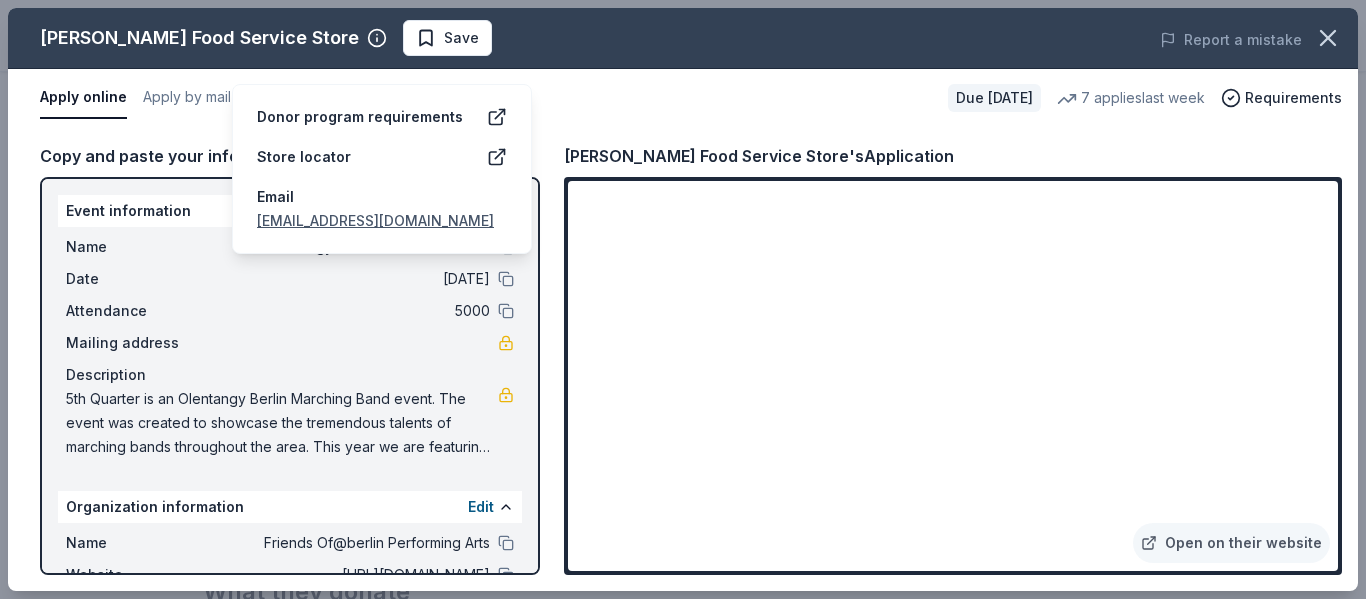 click on "Store locator" at bounding box center (304, 157) 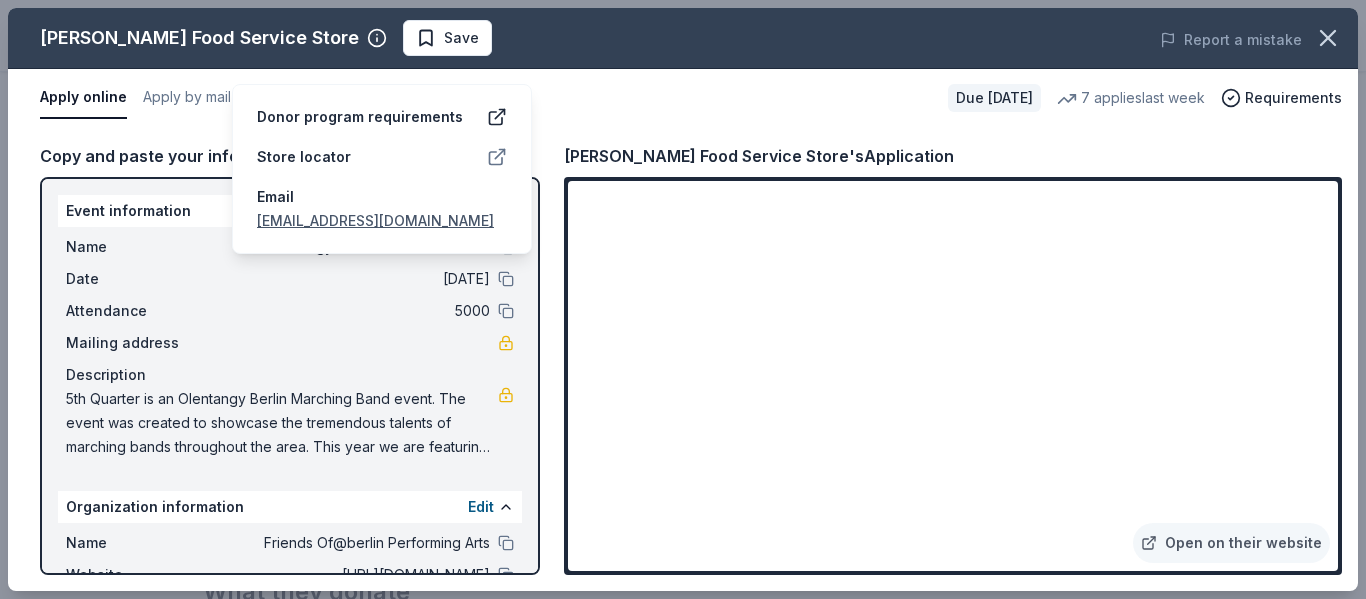 click 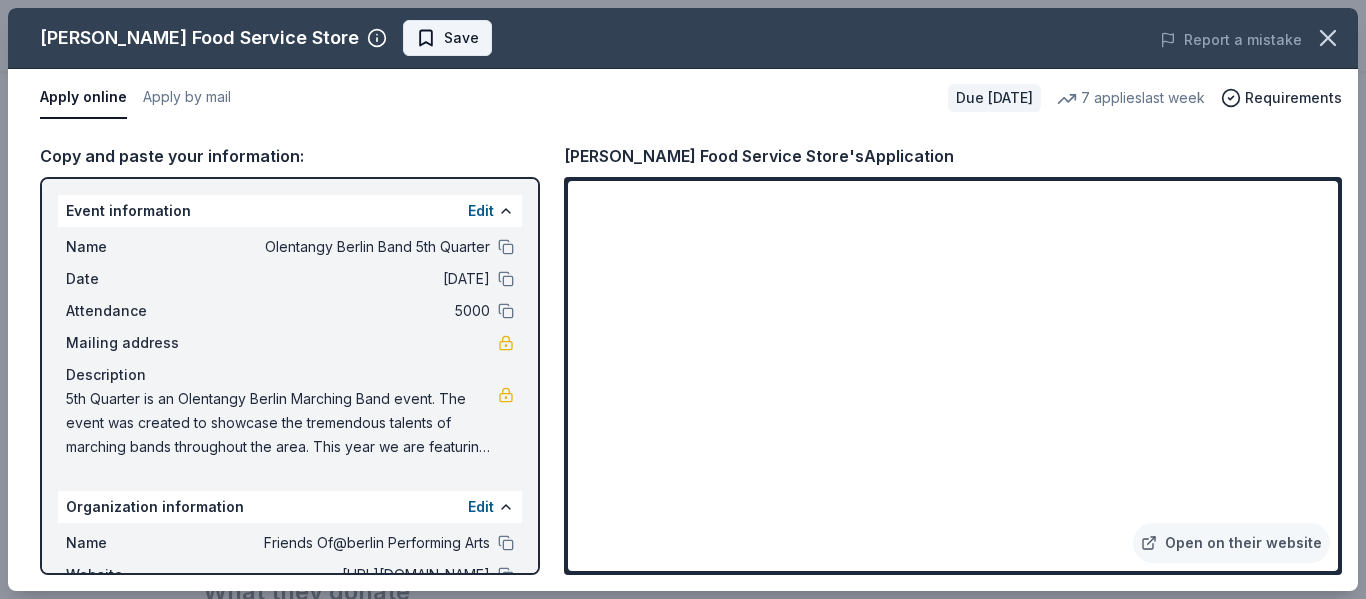 click on "Save" at bounding box center [461, 38] 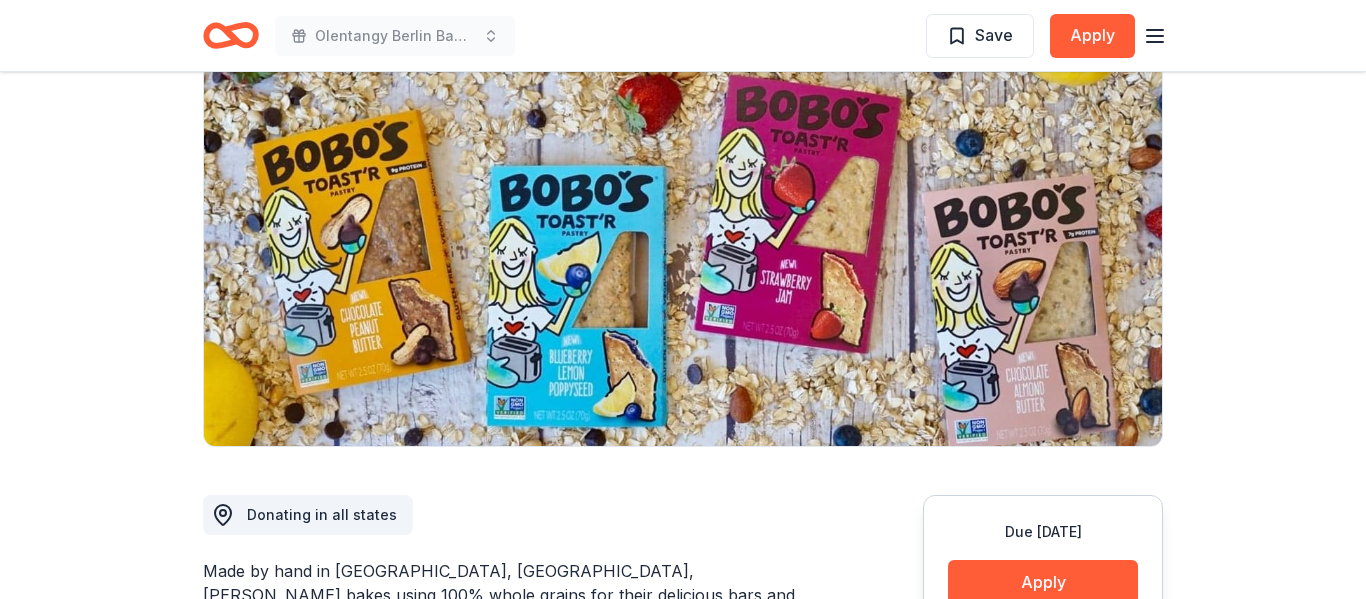 scroll, scrollTop: 0, scrollLeft: 0, axis: both 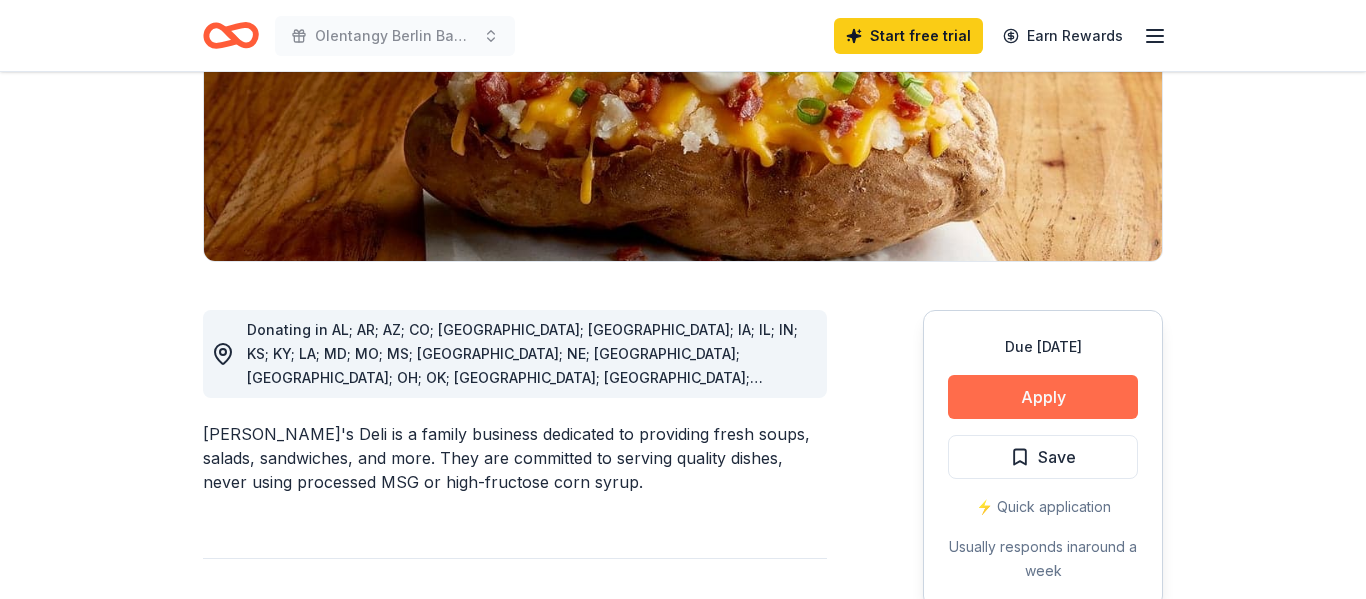 click on "Apply" at bounding box center [1043, 397] 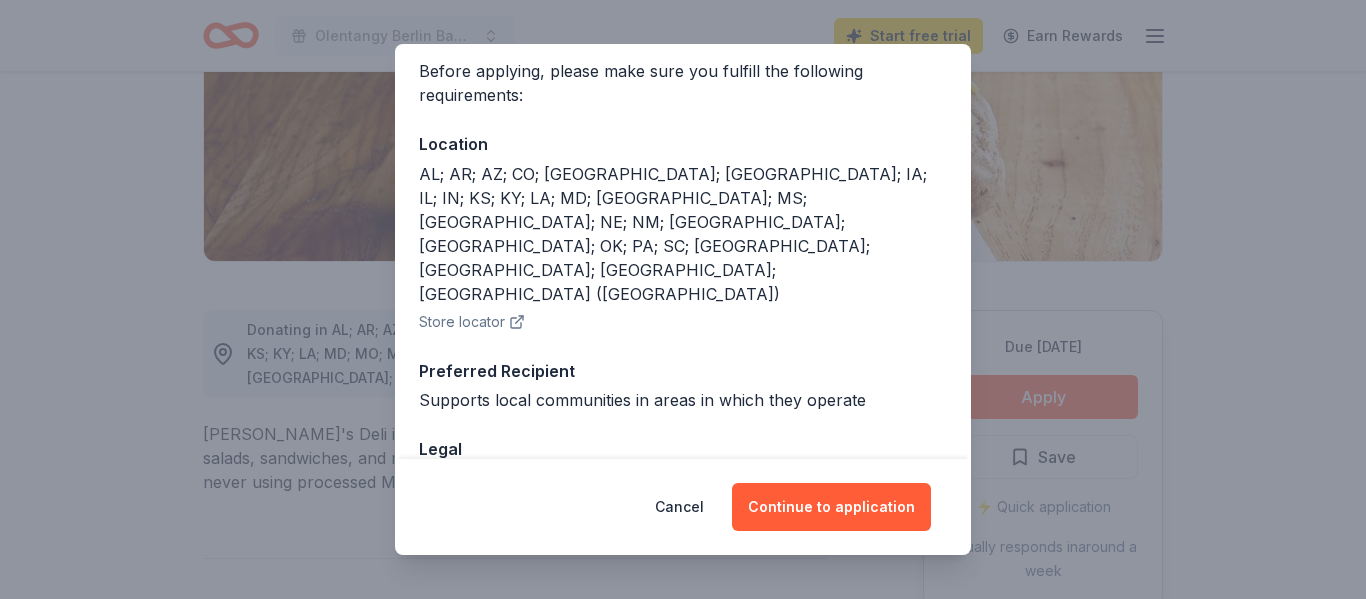 scroll, scrollTop: 196, scrollLeft: 0, axis: vertical 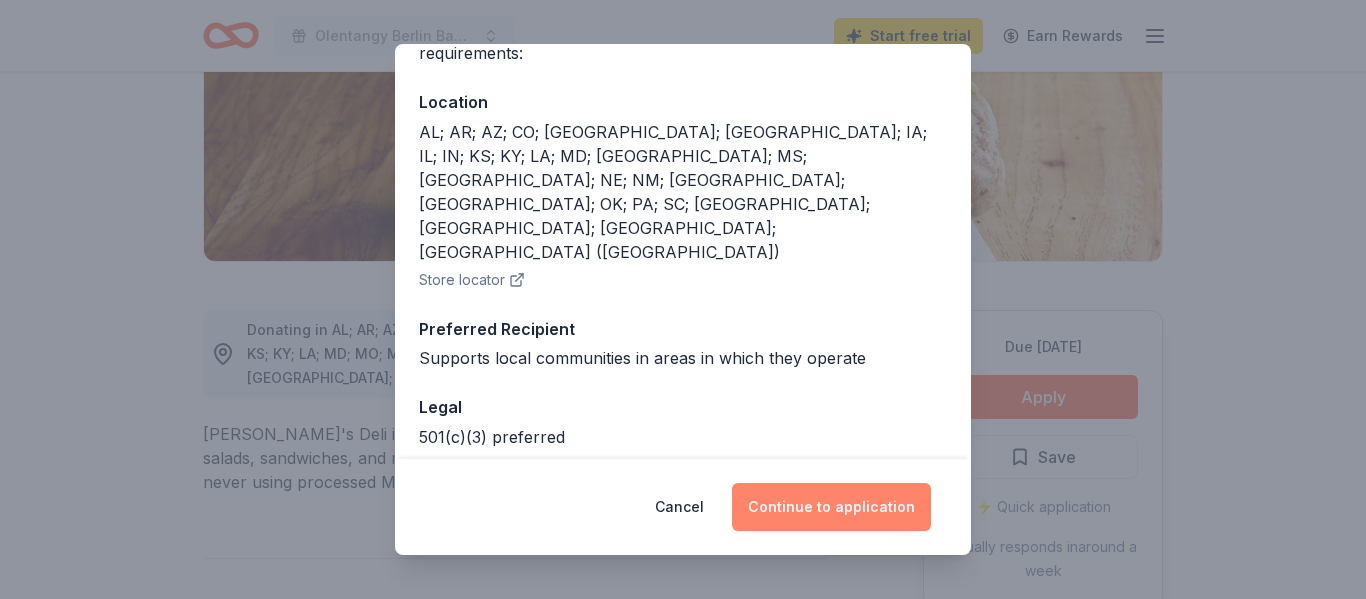 click on "Continue to application" at bounding box center [831, 507] 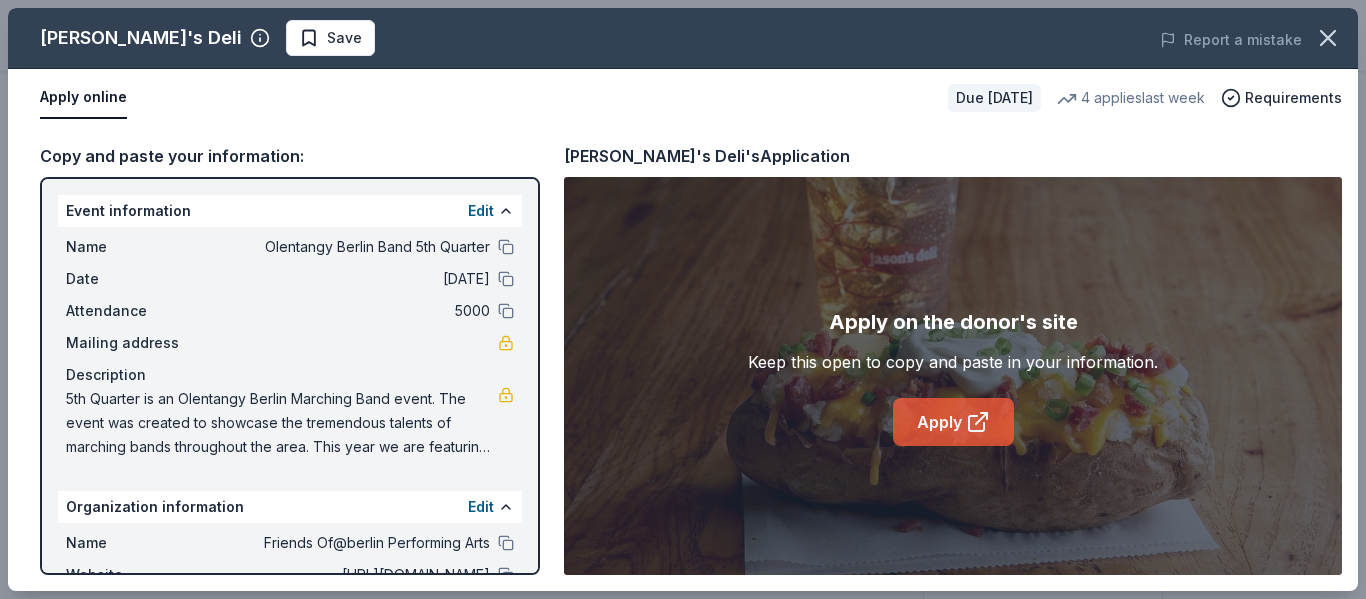 click on "Apply" at bounding box center [953, 422] 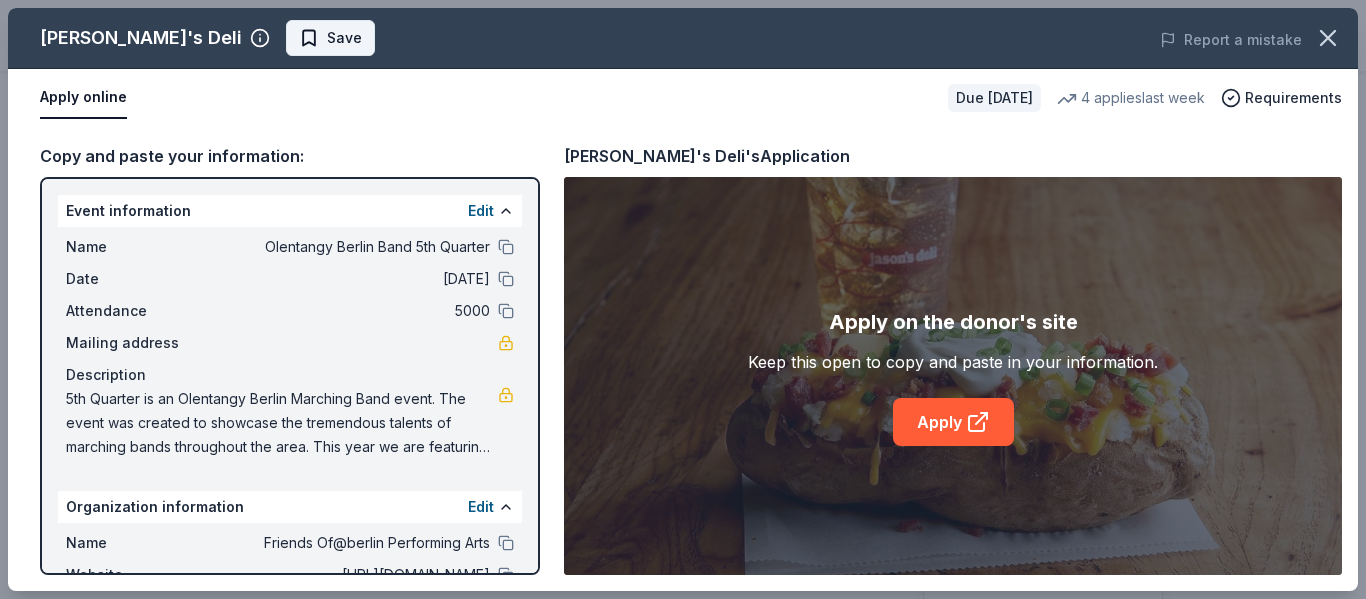 click on "Save" at bounding box center (344, 38) 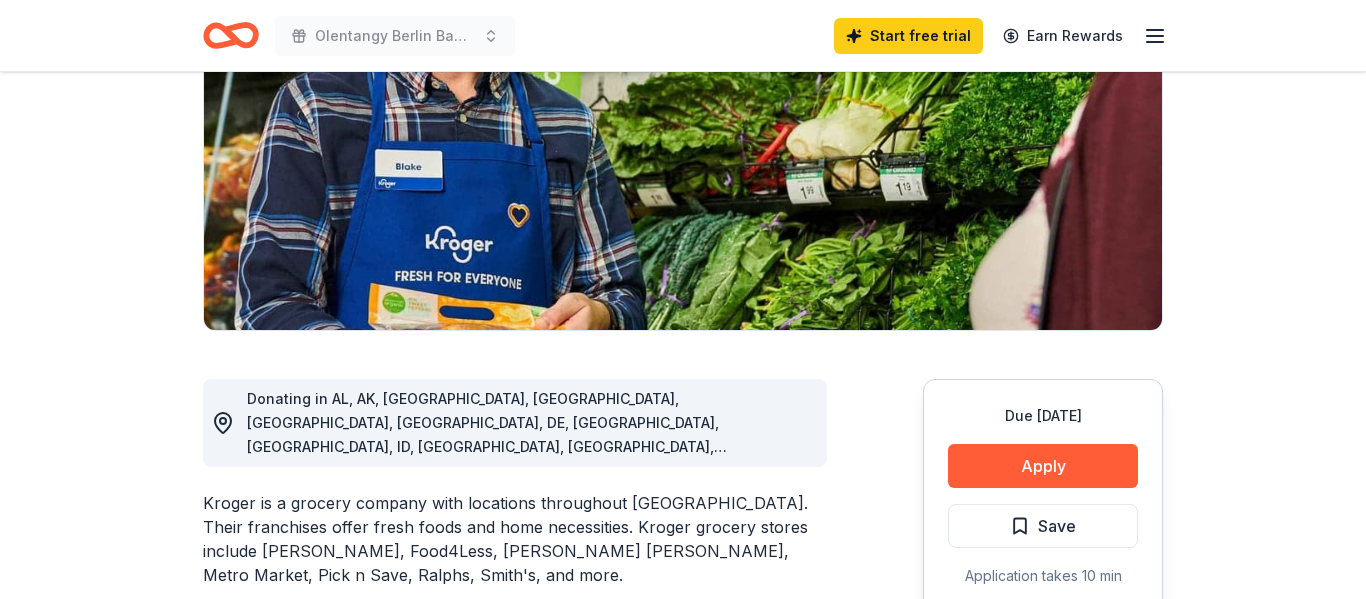 scroll, scrollTop: 280, scrollLeft: 0, axis: vertical 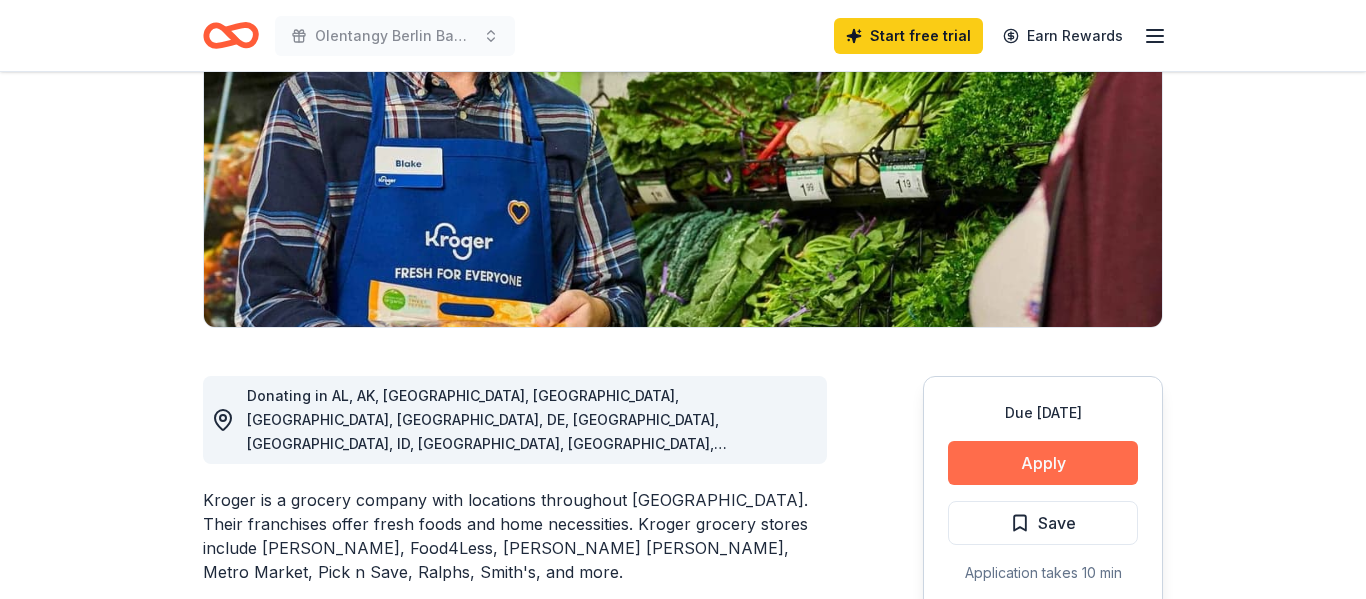 click on "Apply" at bounding box center (1043, 463) 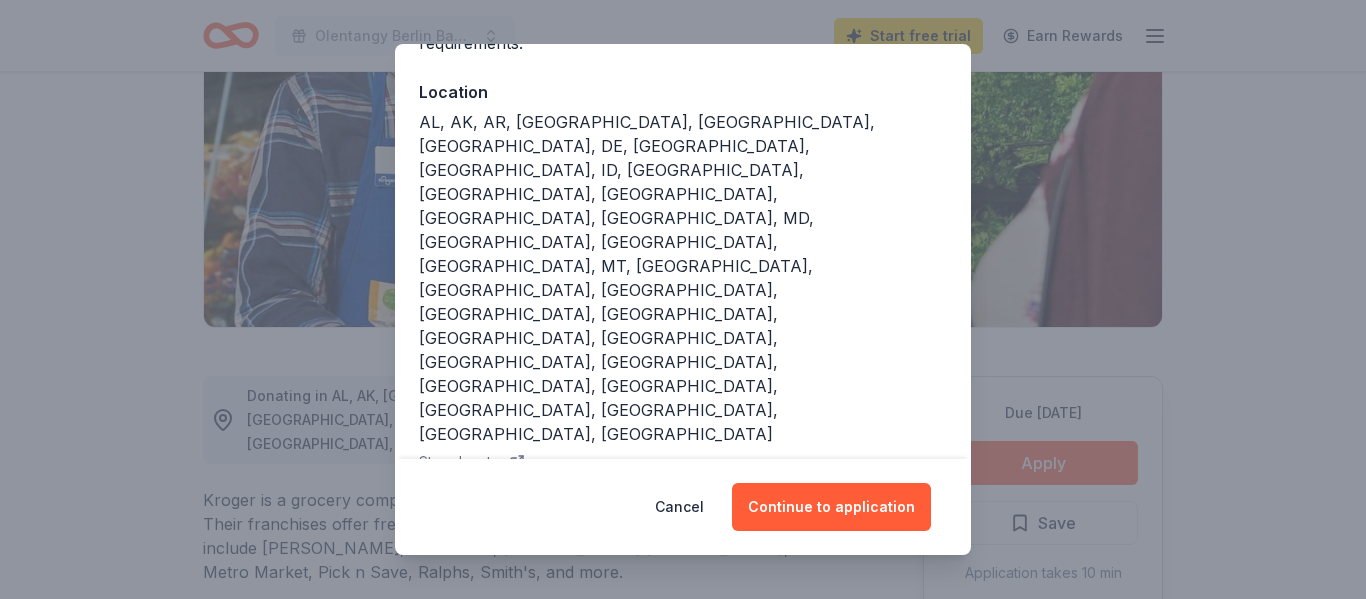 scroll, scrollTop: 244, scrollLeft: 0, axis: vertical 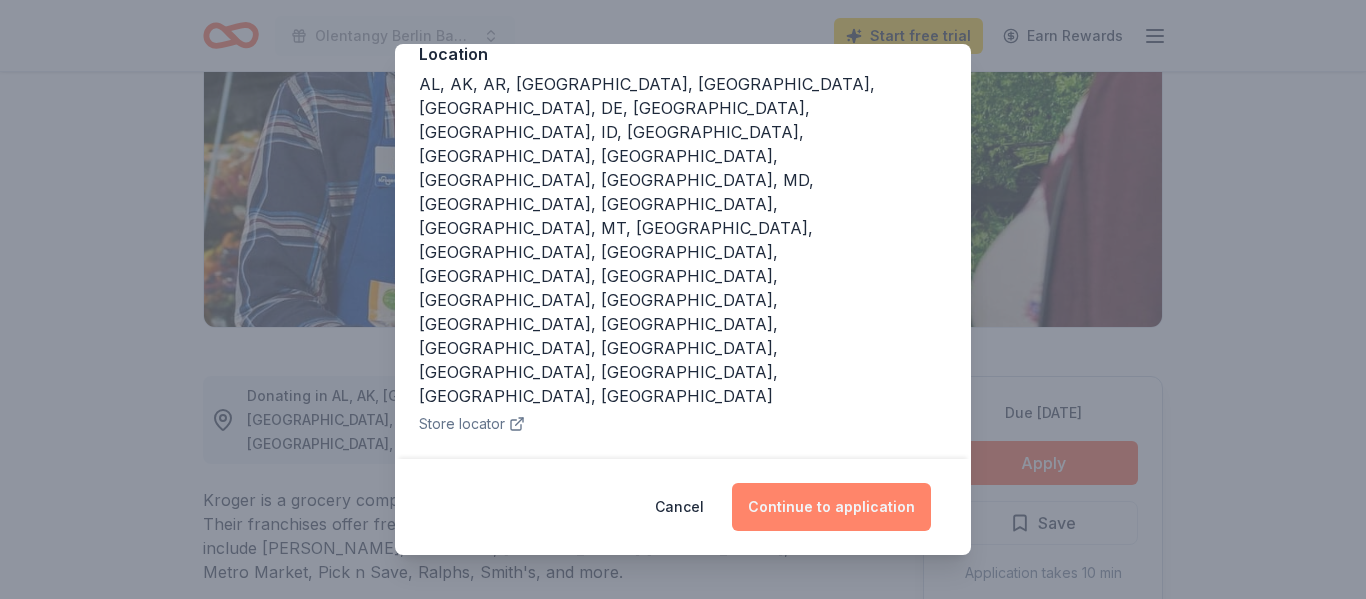 click on "Continue to application" at bounding box center [831, 507] 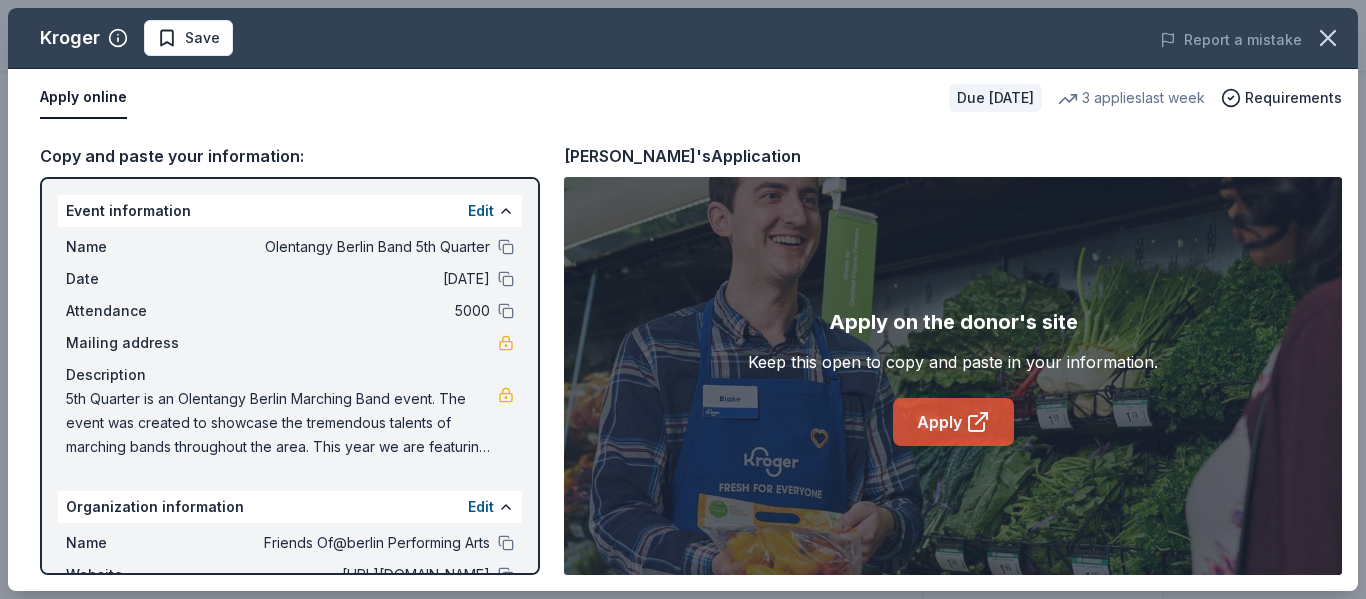 click on "Apply" at bounding box center [953, 422] 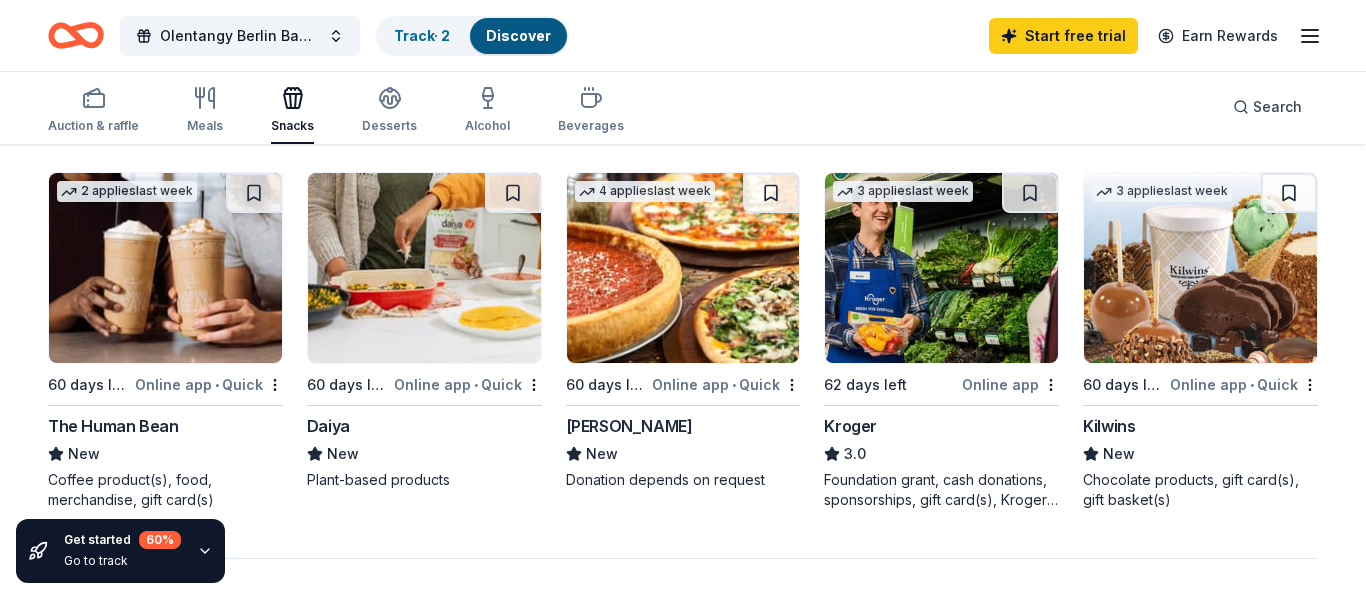 scroll, scrollTop: 1355, scrollLeft: 0, axis: vertical 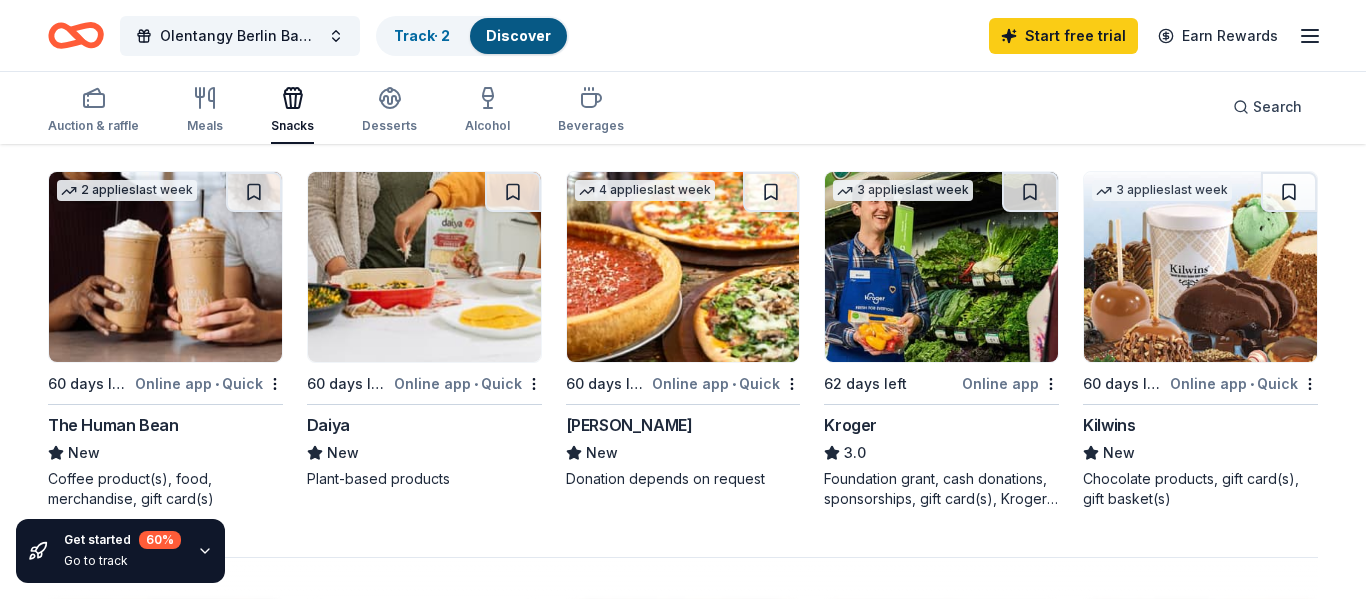 click on "[PERSON_NAME]" at bounding box center [629, 425] 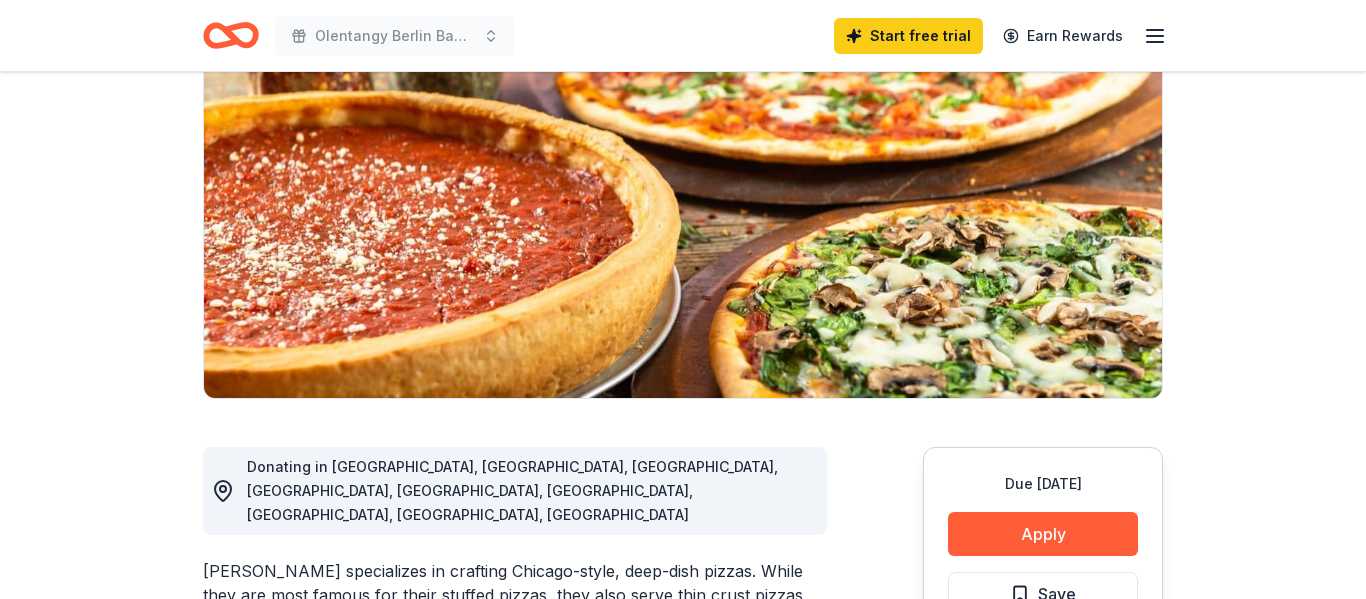 scroll, scrollTop: 209, scrollLeft: 0, axis: vertical 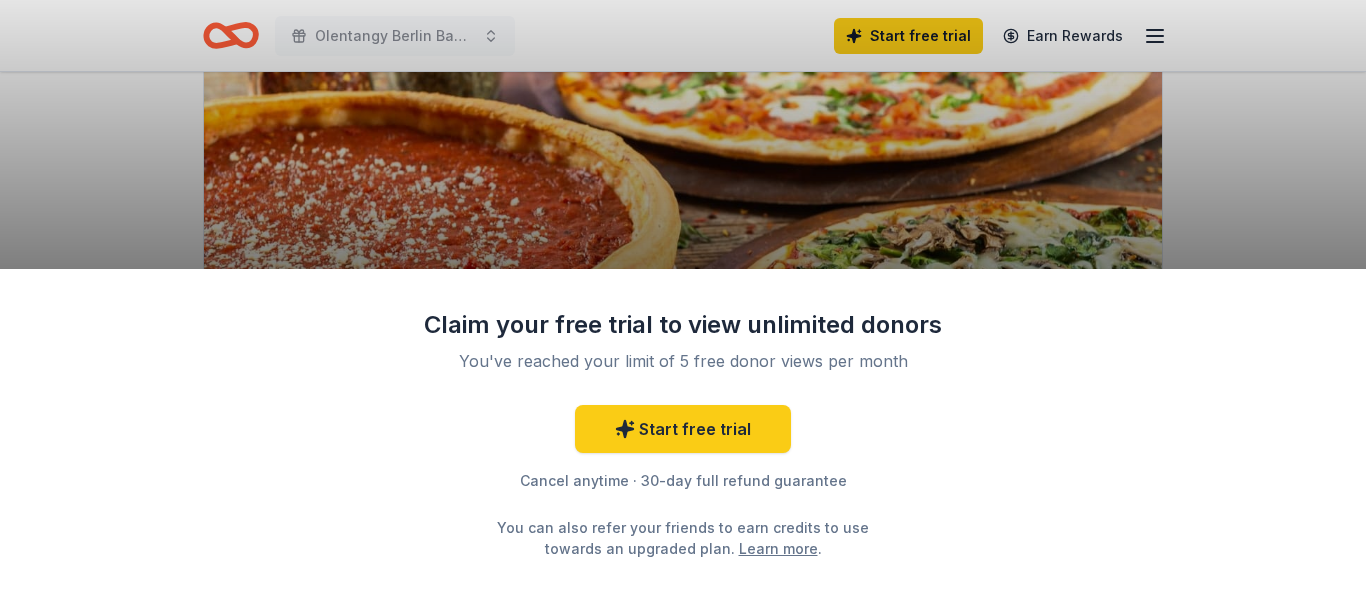 click on "Claim your free trial to view unlimited donors You've reached your limit of 5 free donor views per month Start free  trial Cancel anytime · 30-day full refund guarantee You can also refer your friends to earn credits to use towards an upgraded plan.   Learn more ." at bounding box center (683, 299) 